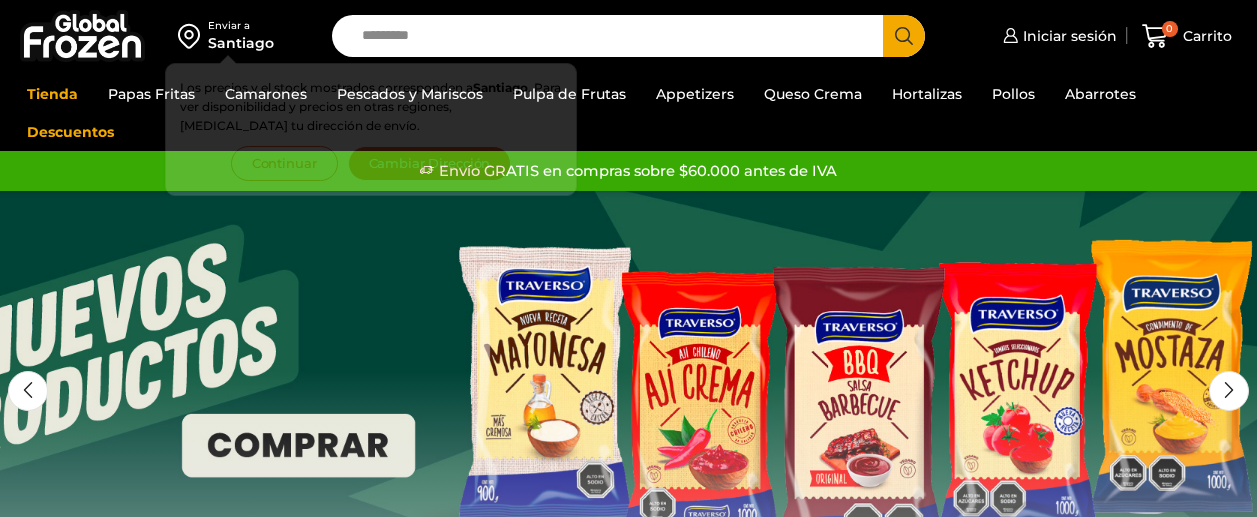 scroll, scrollTop: 0, scrollLeft: 0, axis: both 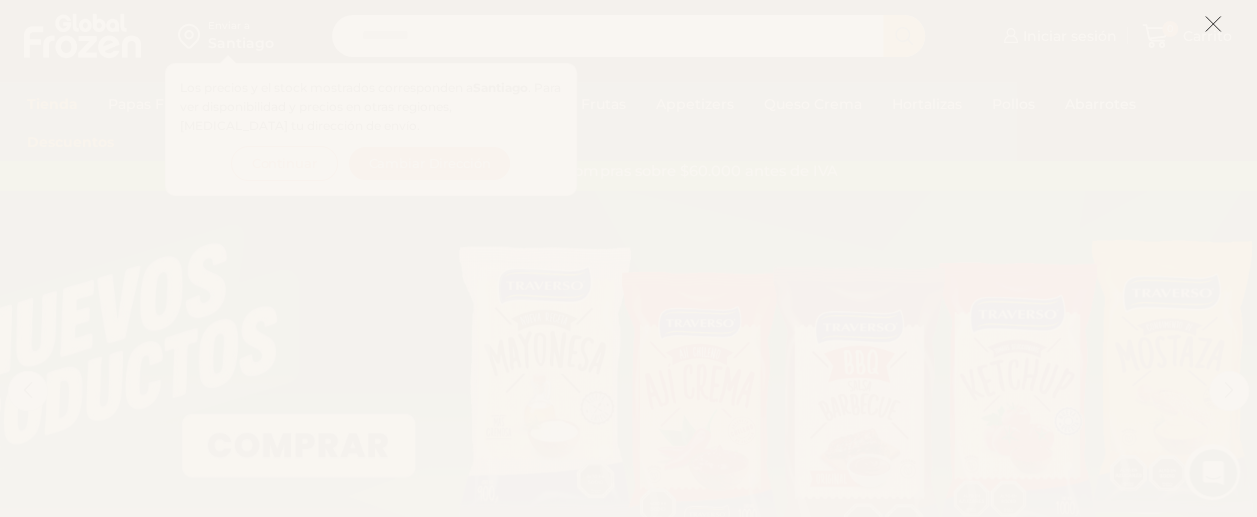 click 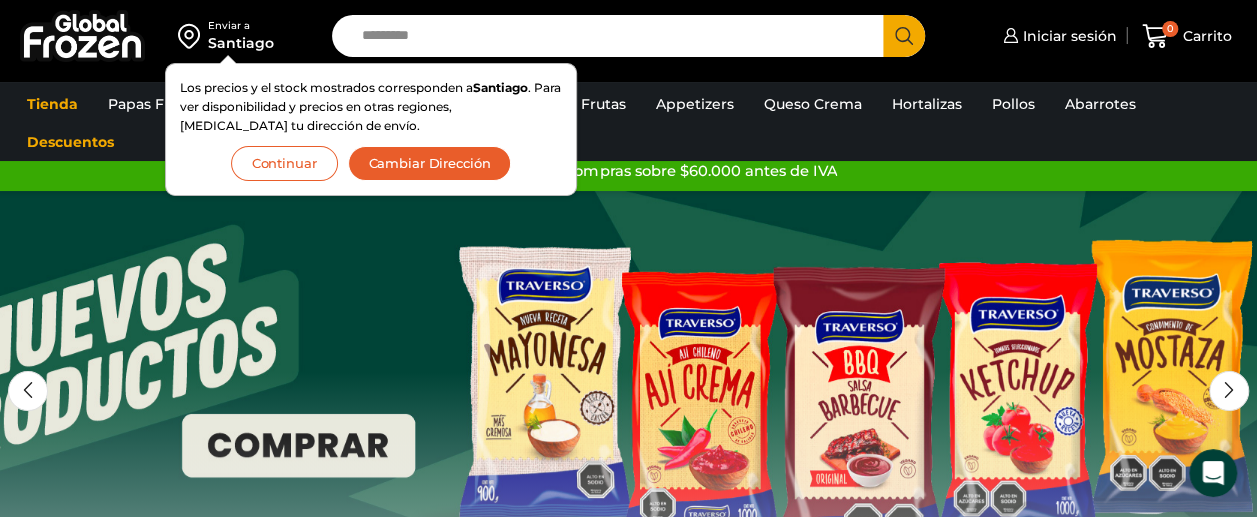click on "Cambiar Dirección" at bounding box center [430, 163] 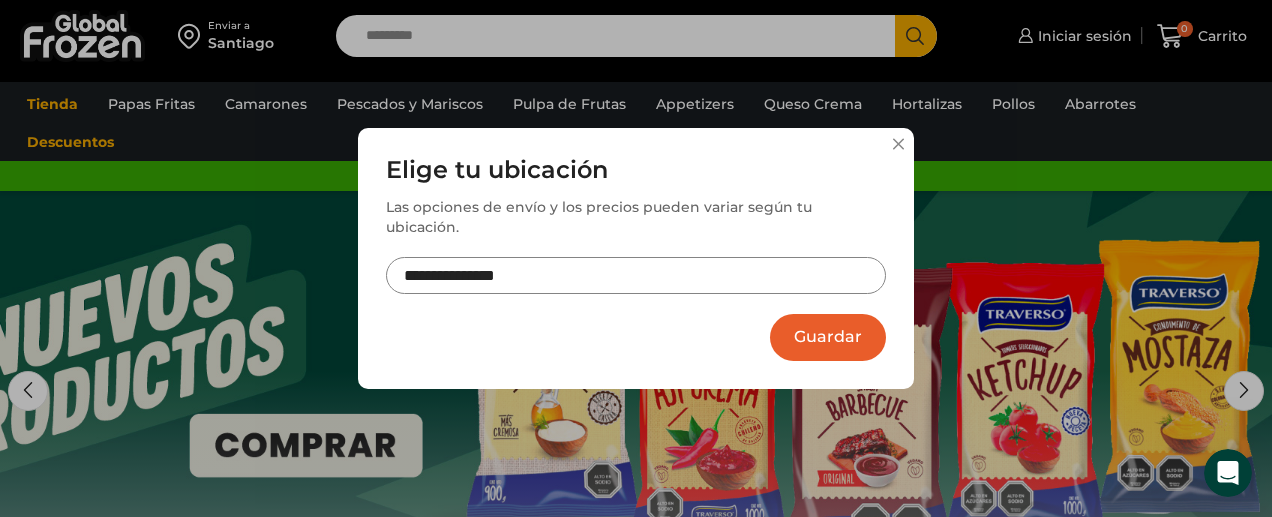 click on "**********" at bounding box center (636, 275) 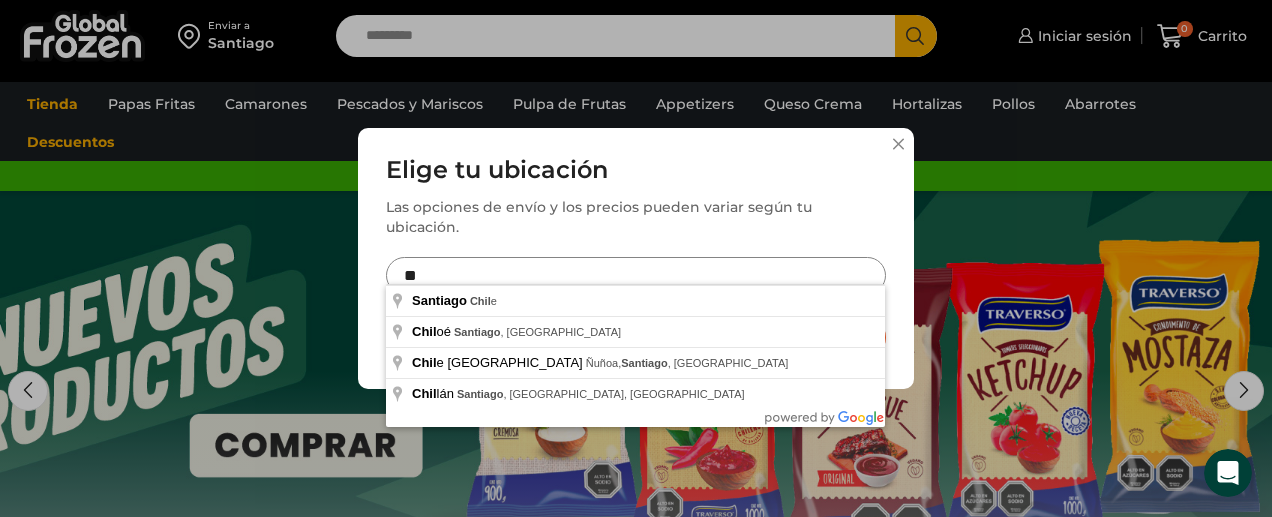 type on "*" 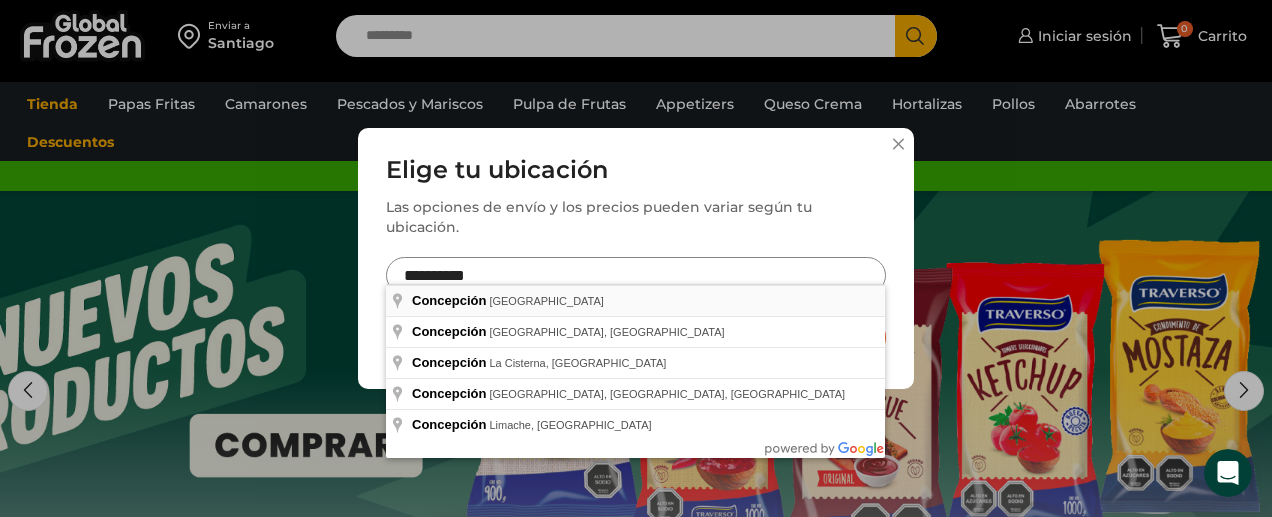 type on "**********" 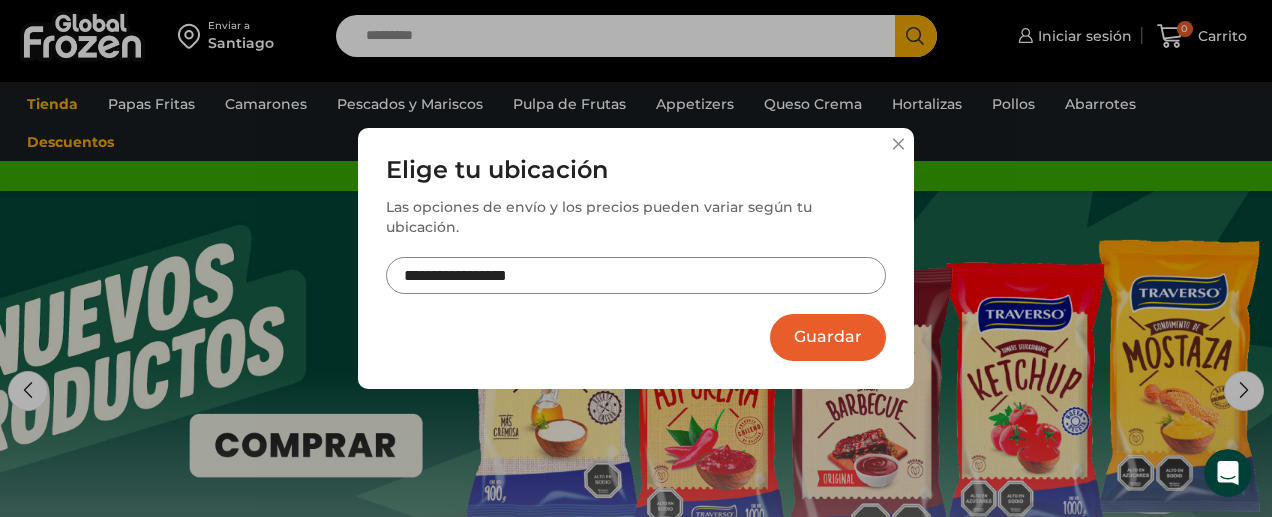 click on "Guardar" at bounding box center [828, 337] 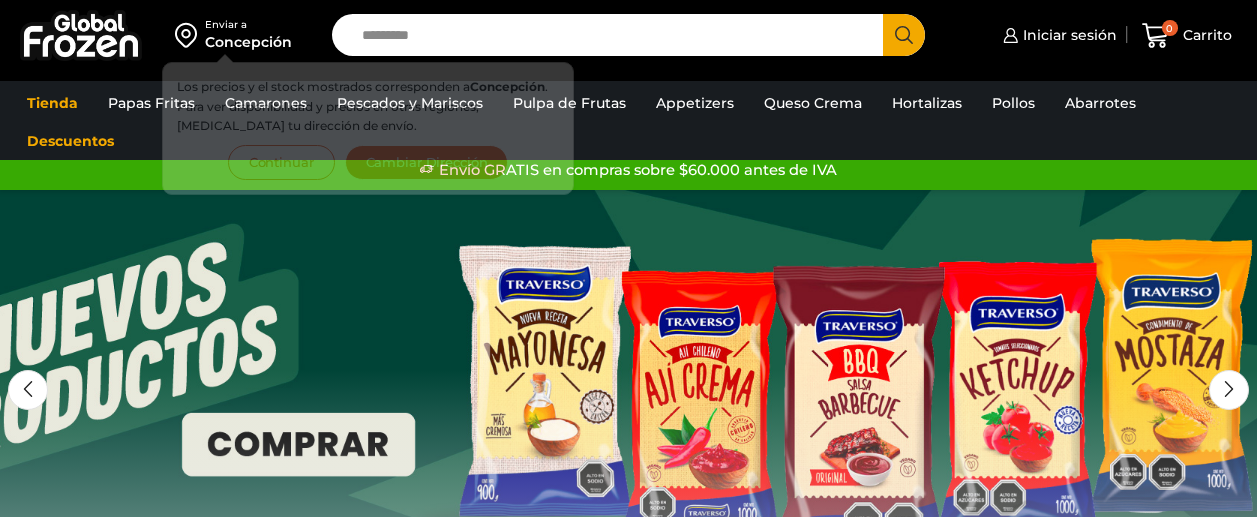 scroll, scrollTop: 0, scrollLeft: 0, axis: both 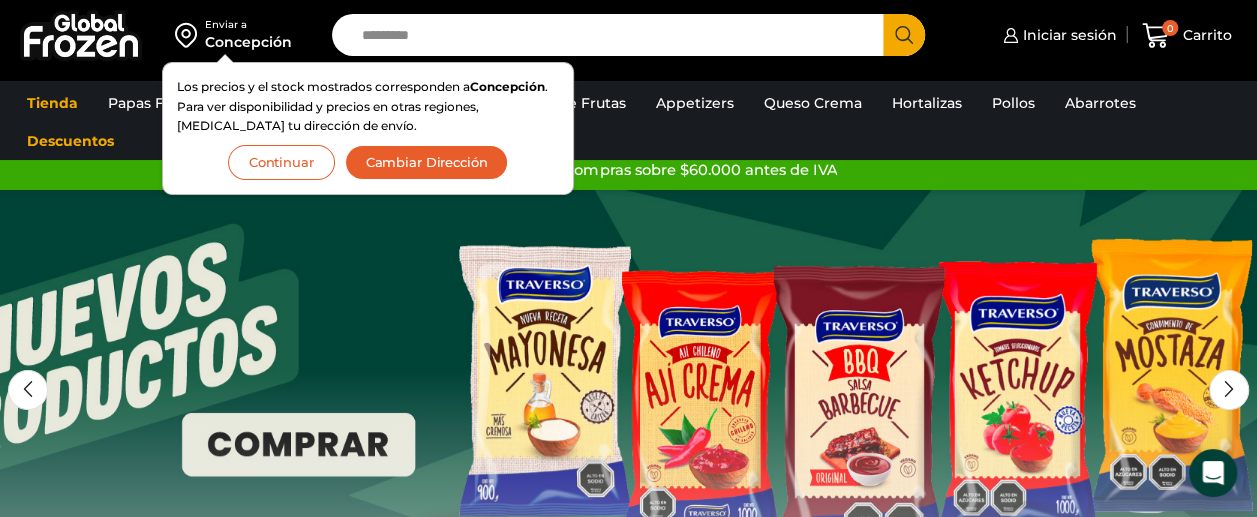 click on "Continuar" at bounding box center (281, 162) 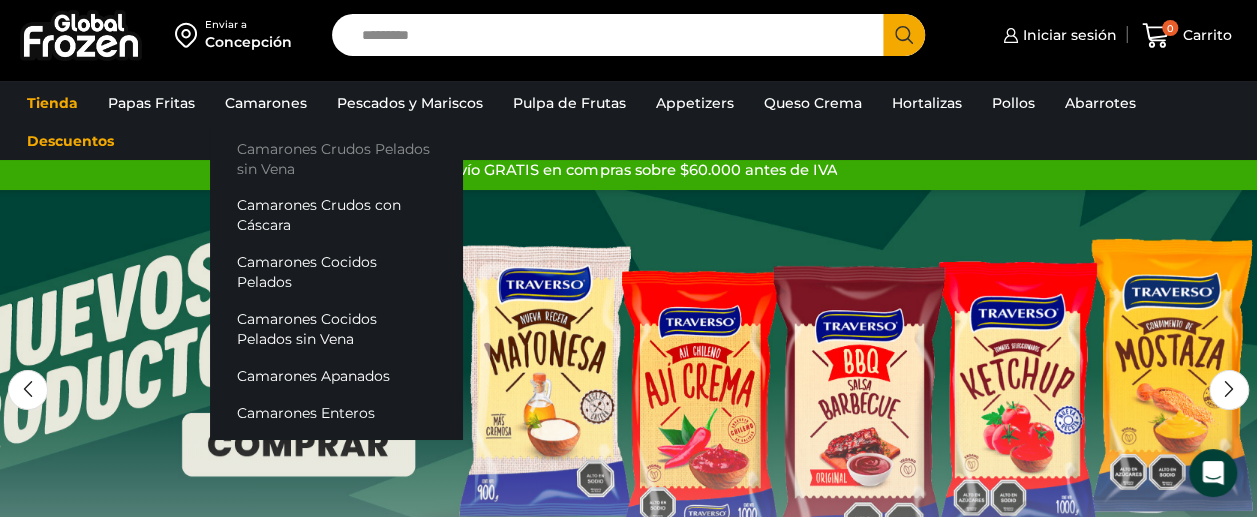 click on "Camarones Crudos Pelados sin Vena" at bounding box center (336, 158) 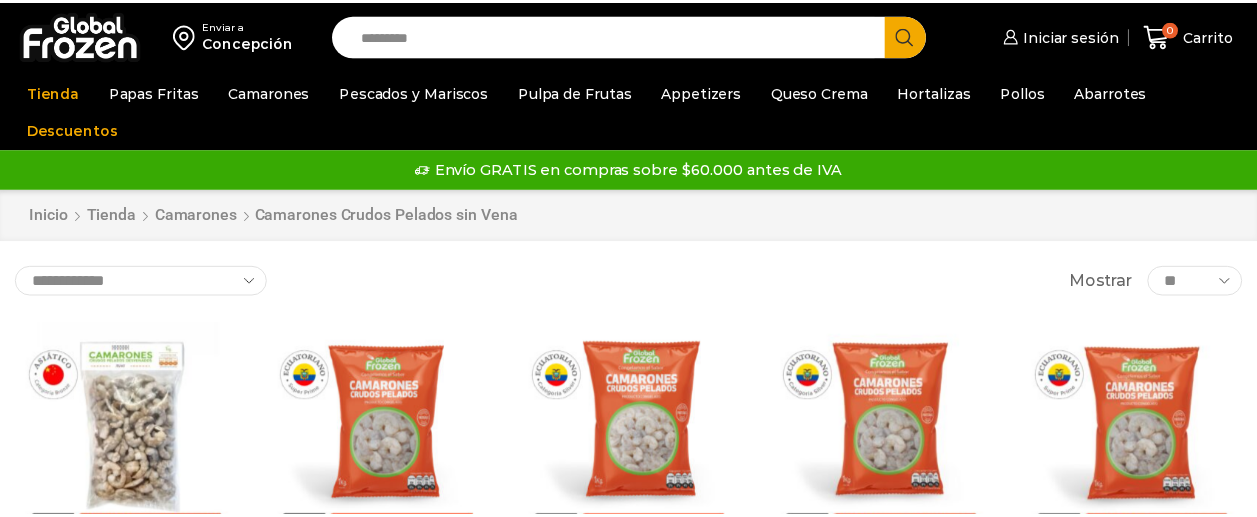 scroll, scrollTop: 0, scrollLeft: 0, axis: both 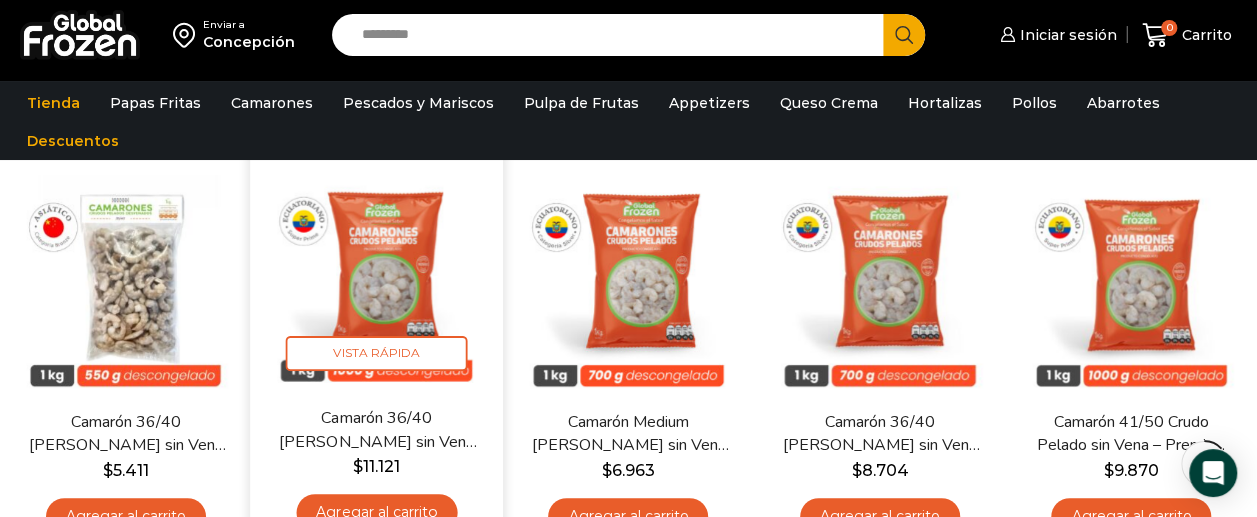 click at bounding box center (377, 279) 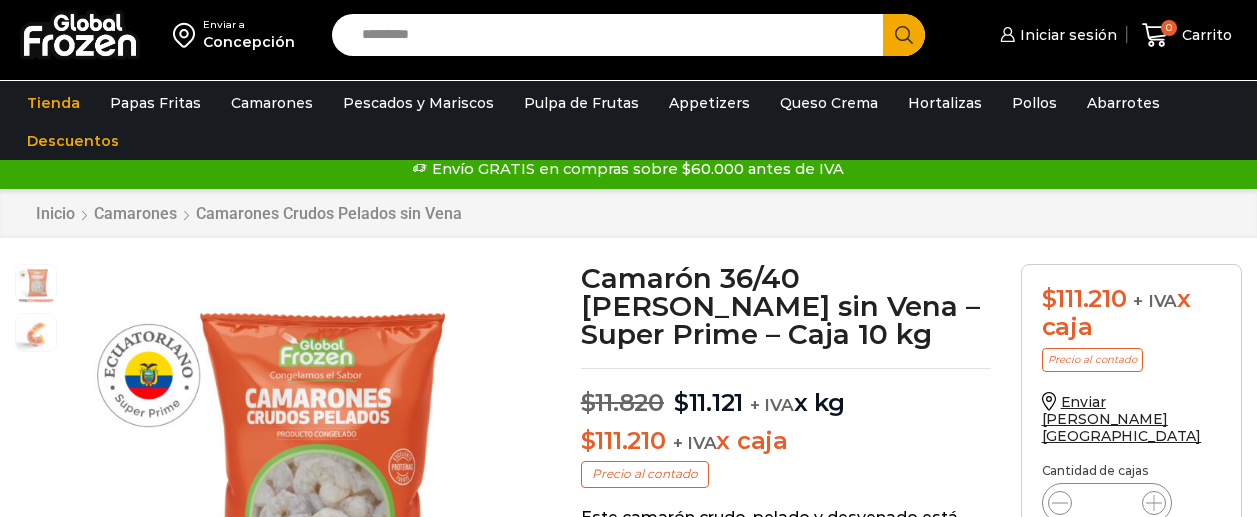 scroll, scrollTop: 1, scrollLeft: 0, axis: vertical 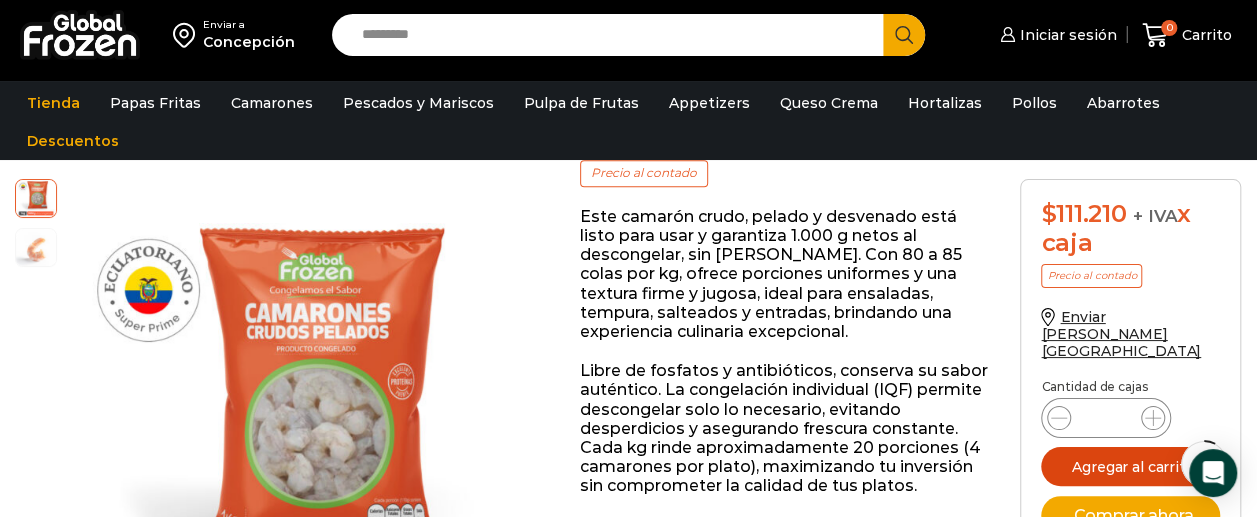 click on "Agregar al carrito" at bounding box center [1130, 466] 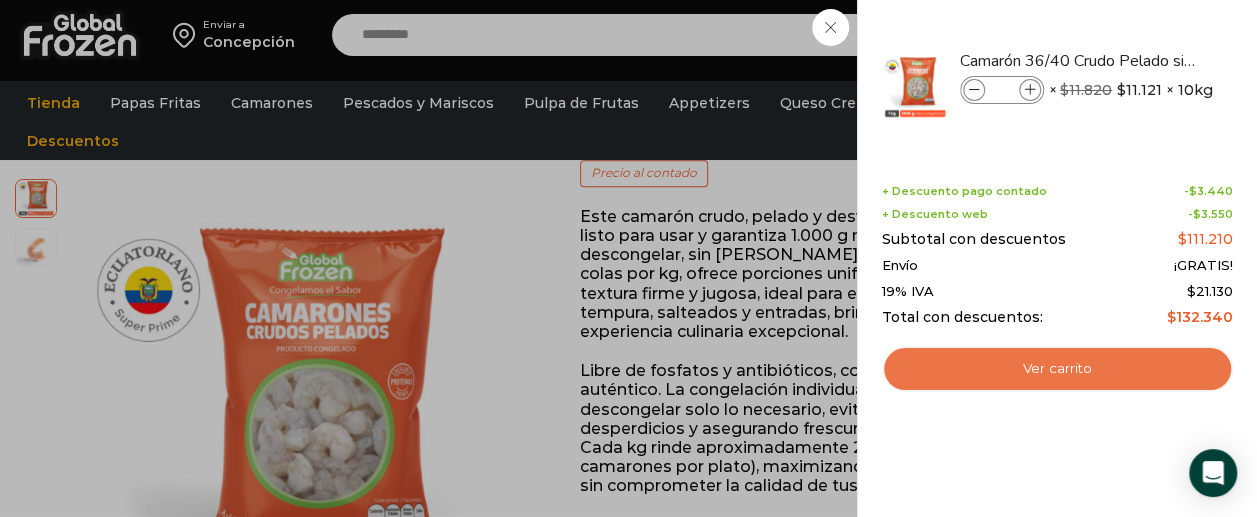 click on "Ver carrito" at bounding box center [1057, 369] 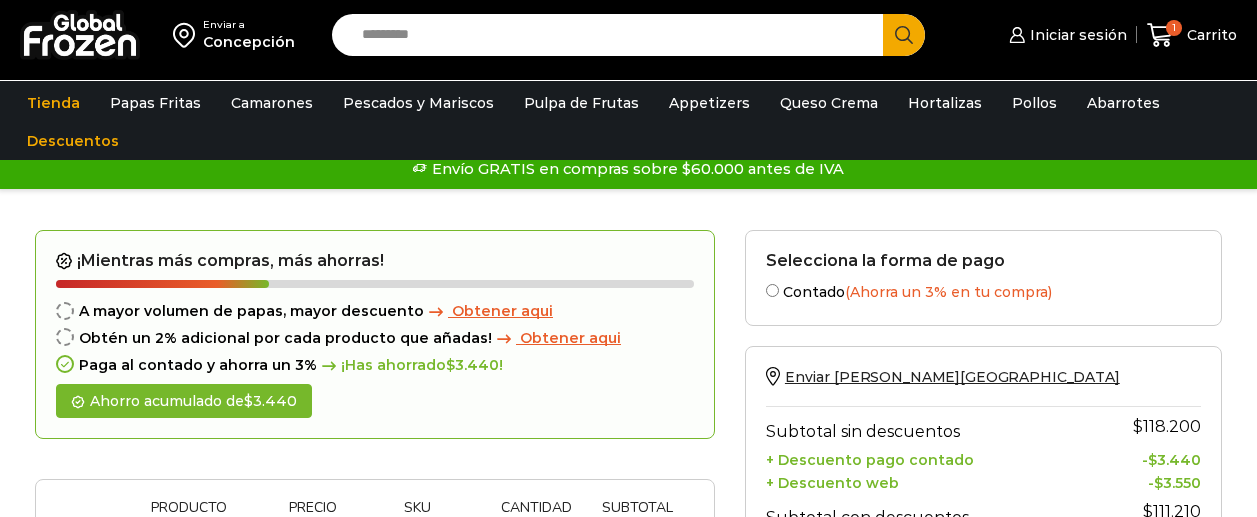 scroll, scrollTop: 0, scrollLeft: 0, axis: both 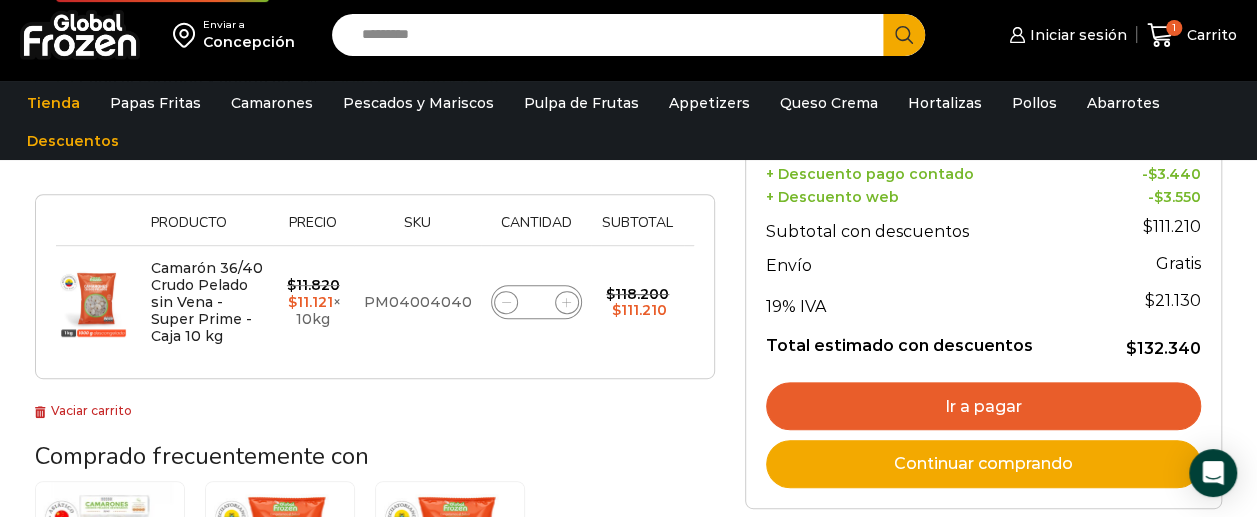 click on "Ir a pagar" at bounding box center (983, 406) 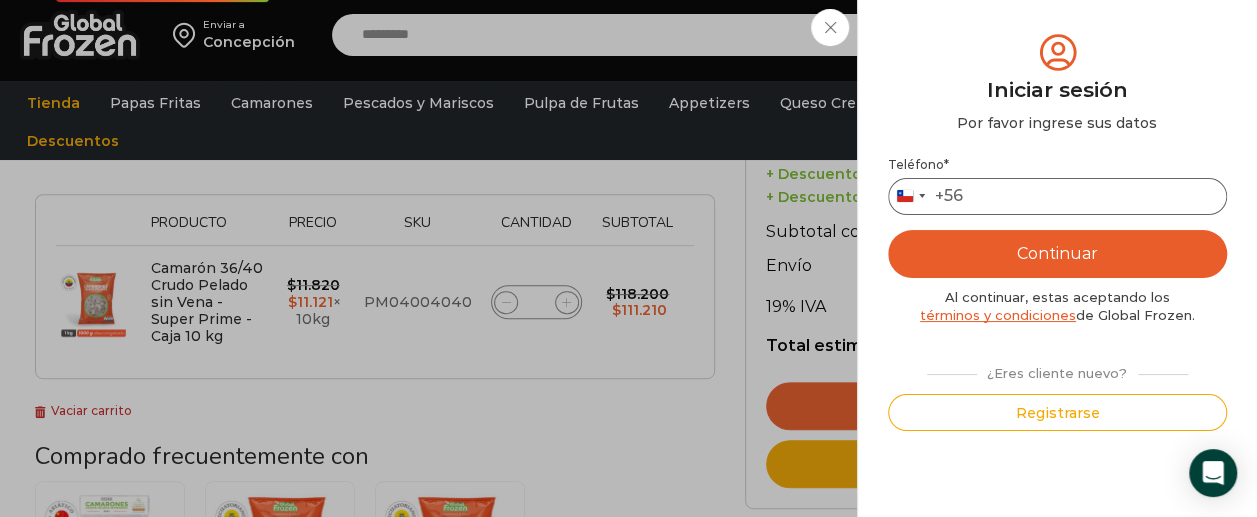 click on "Teléfono
*" at bounding box center (1057, 196) 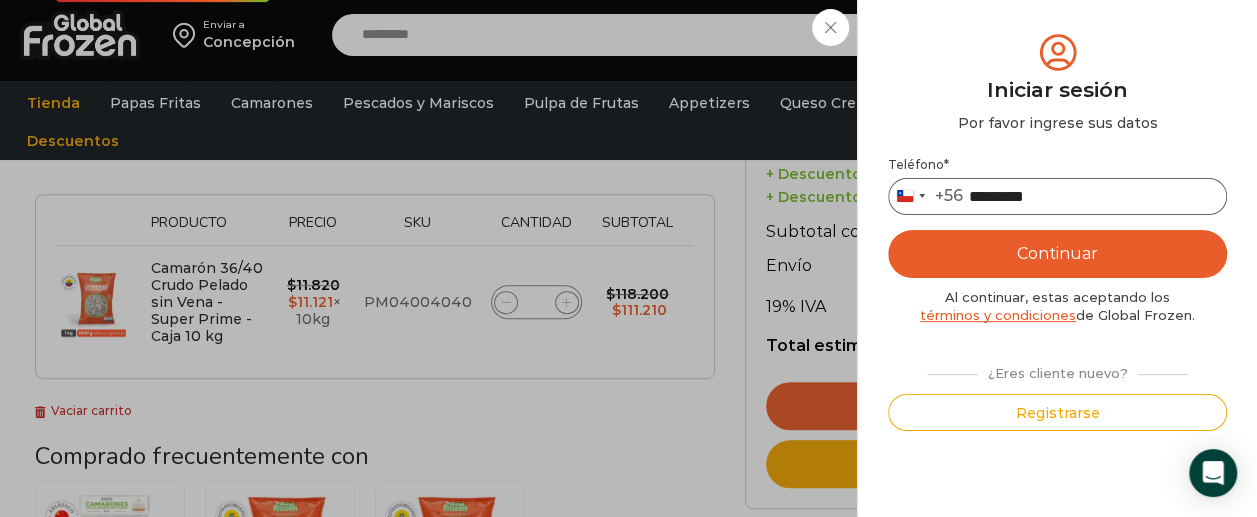 type on "*********" 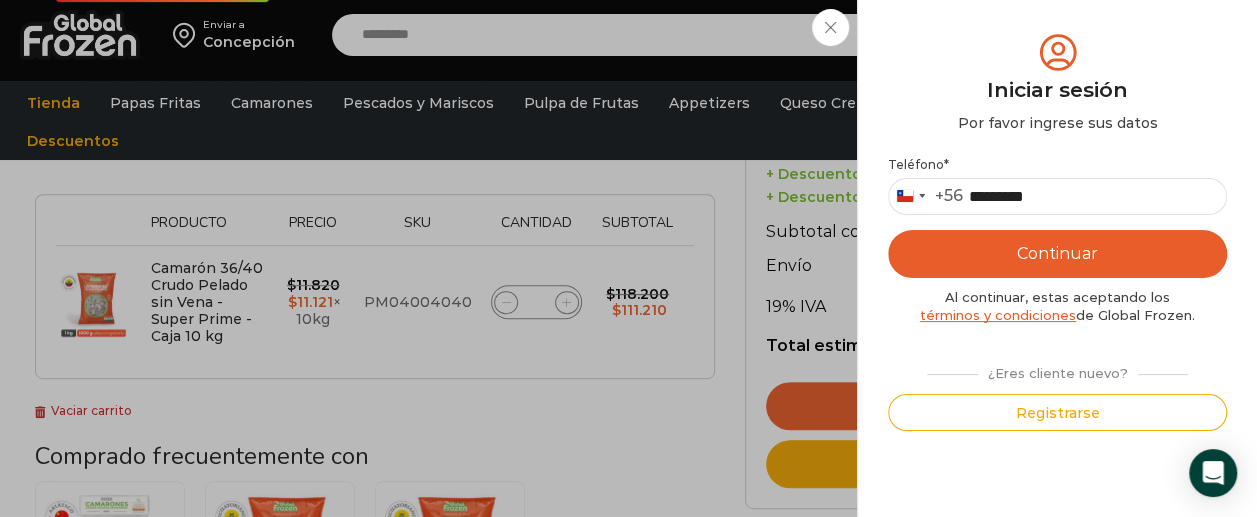 click on "Continuar" at bounding box center [1057, 254] 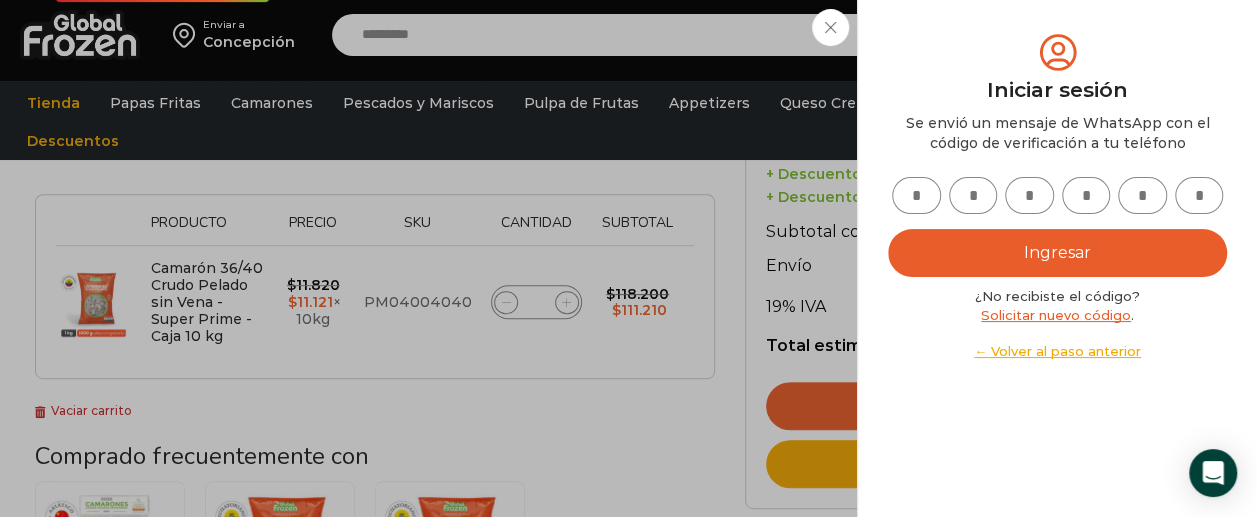 click at bounding box center (916, 195) 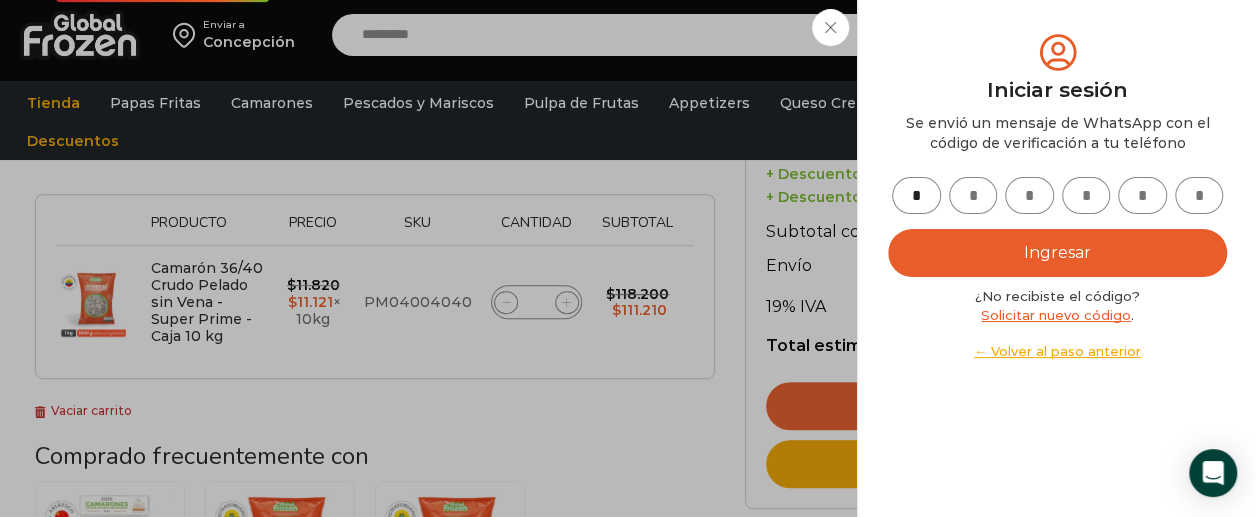 type on "*" 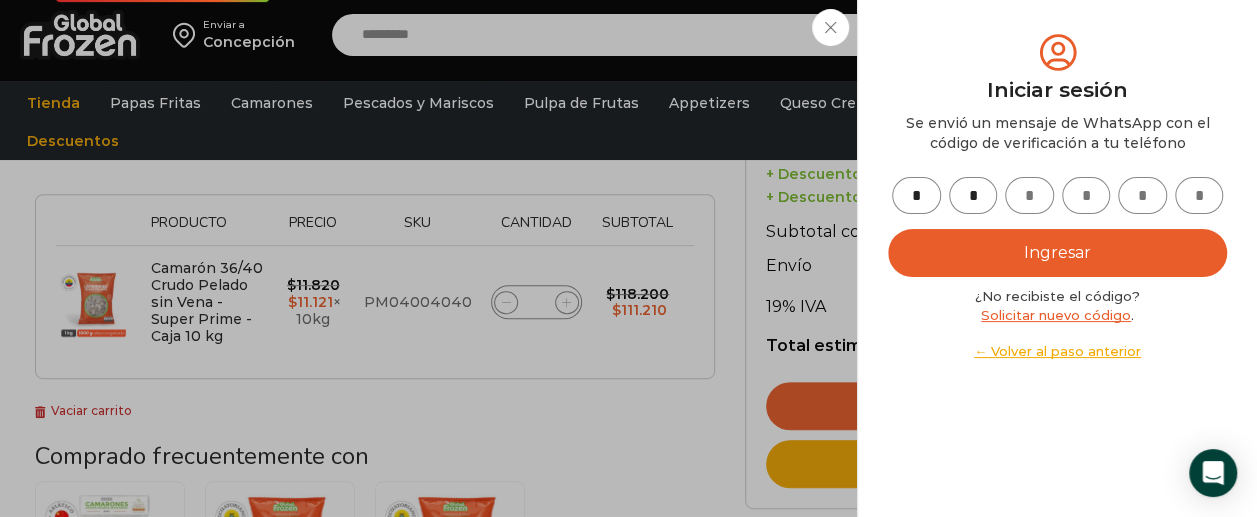 type on "*" 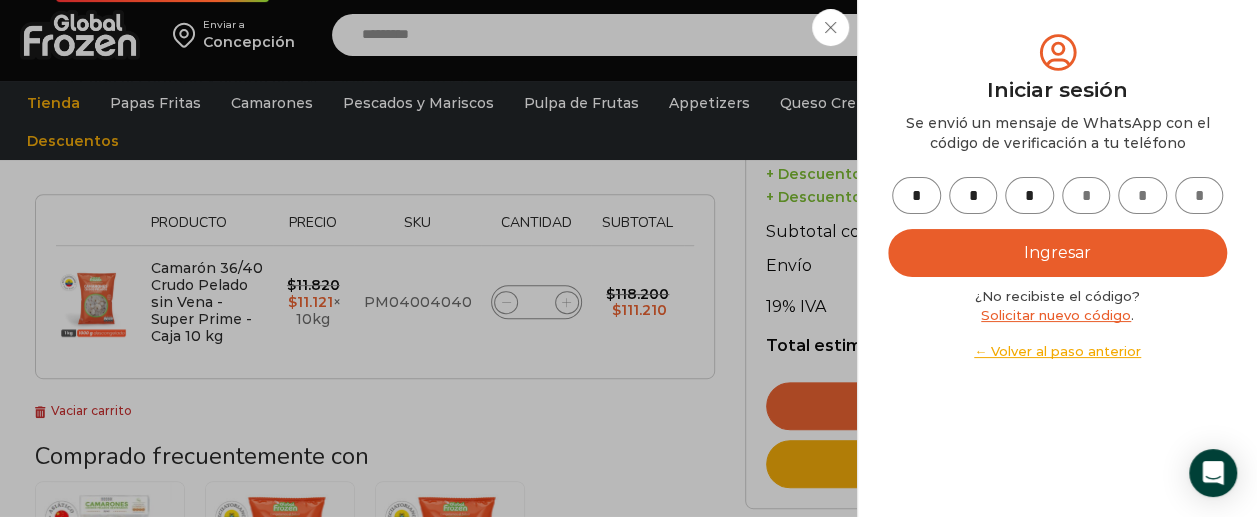 type on "*" 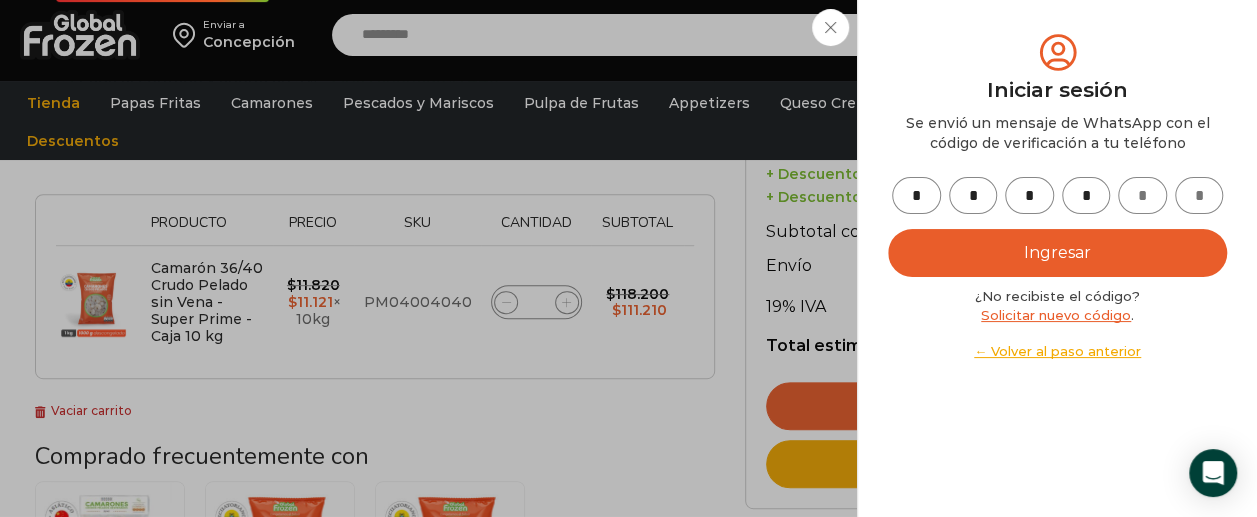 type on "*" 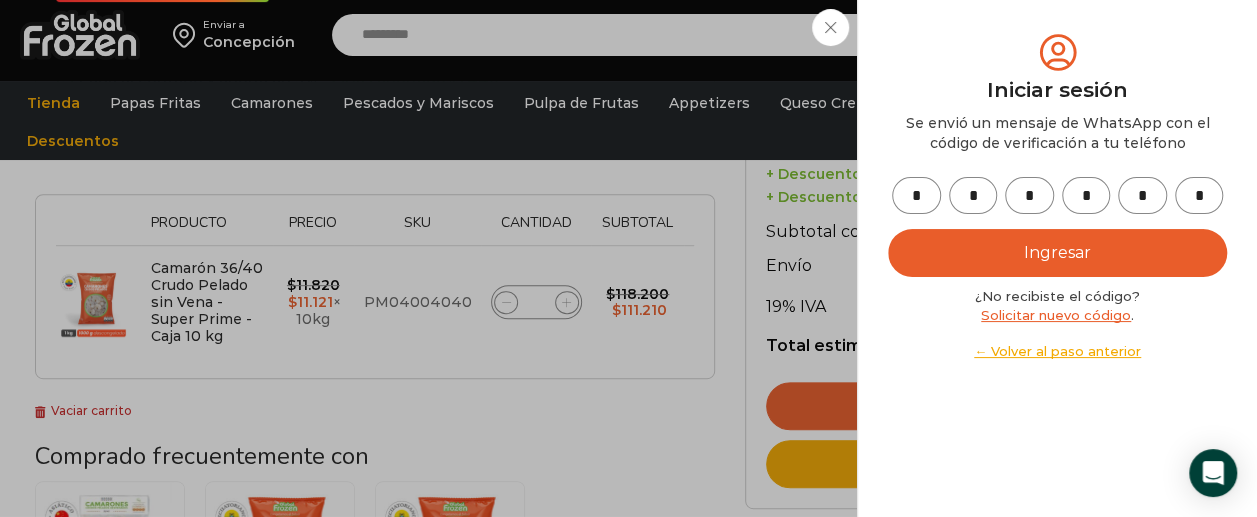 type on "*" 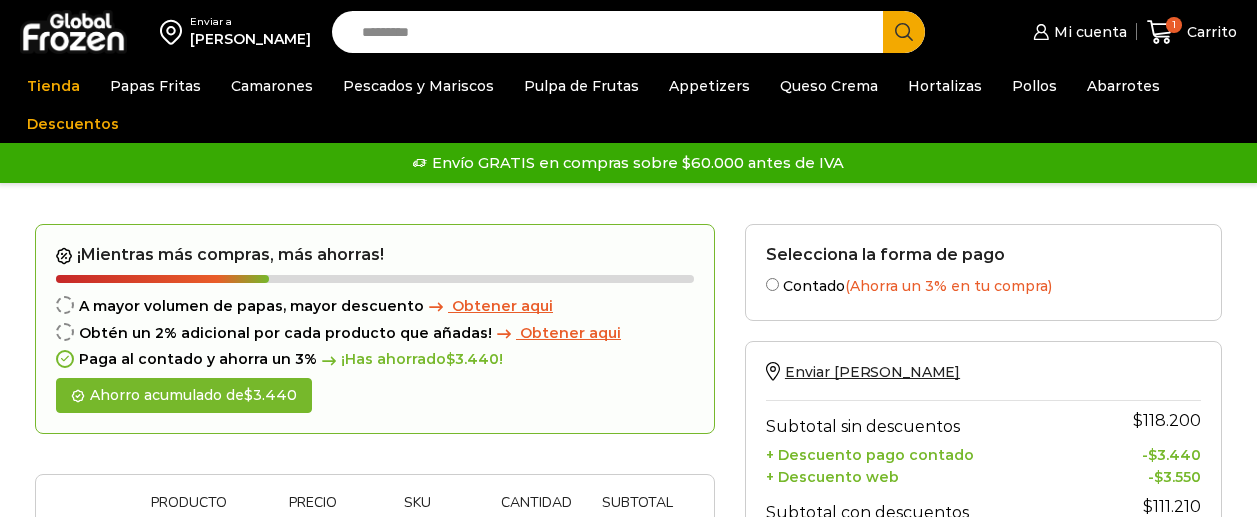 scroll, scrollTop: 298, scrollLeft: 0, axis: vertical 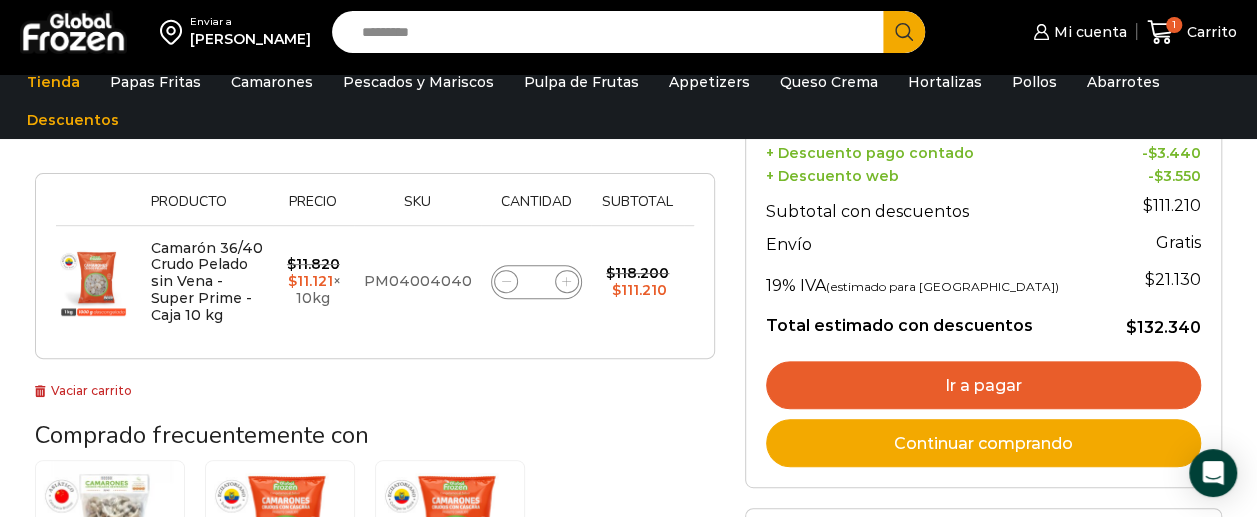 click on "Ir a pagar" at bounding box center (983, 385) 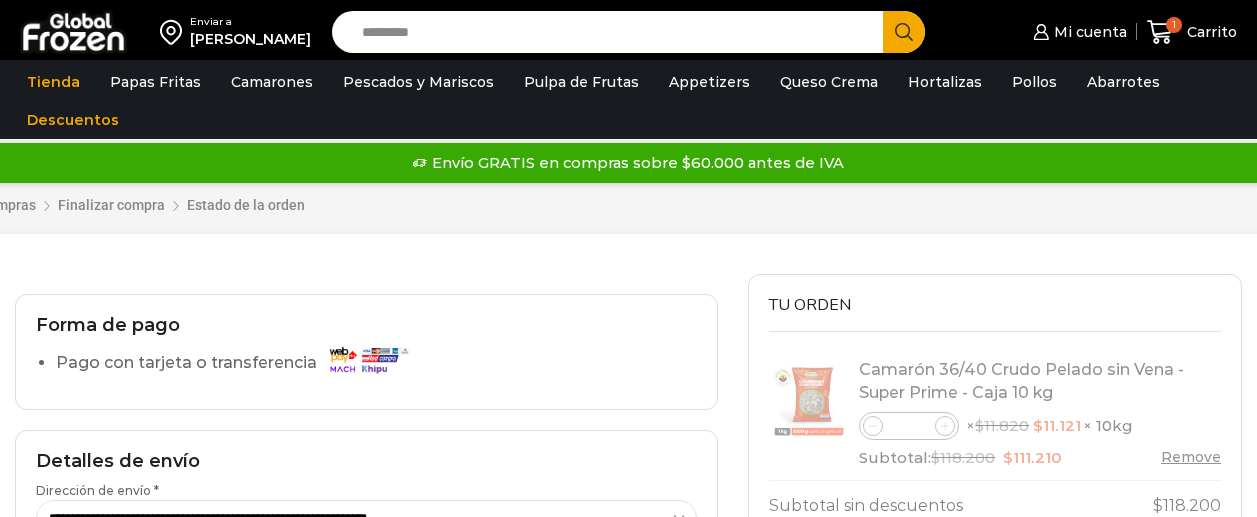 scroll, scrollTop: 0, scrollLeft: 0, axis: both 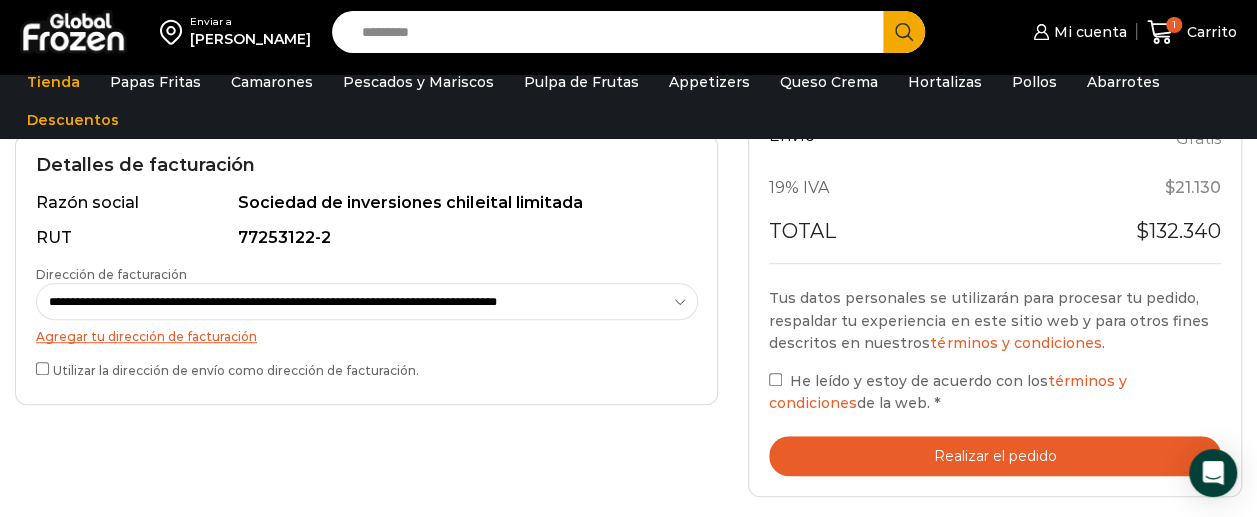 click on "**********" at bounding box center [367, 301] 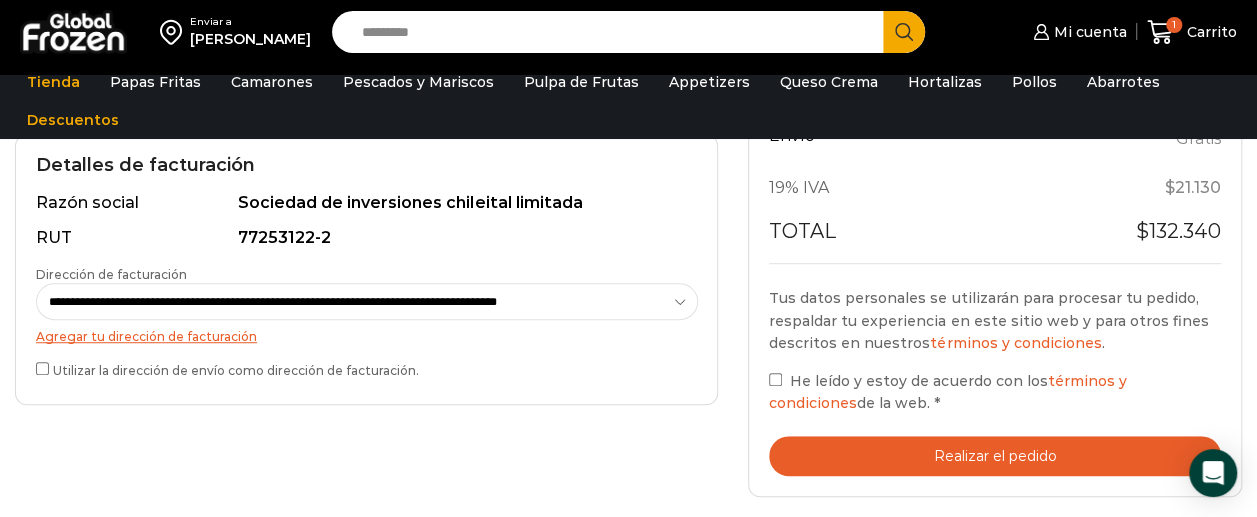 select on "*" 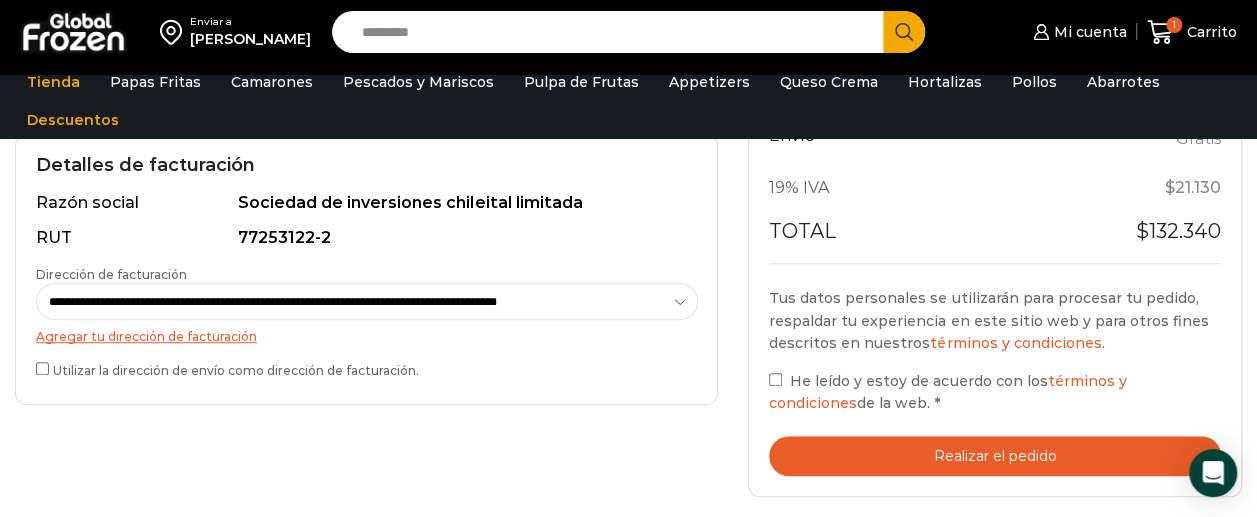 click on "77253122-2" at bounding box center (463, 238) 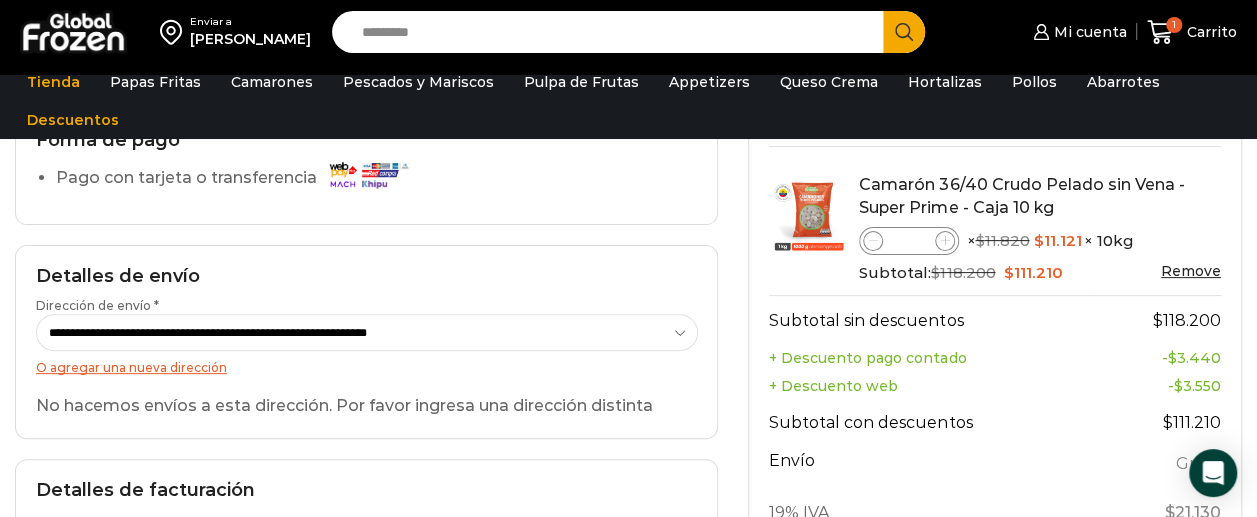 scroll, scrollTop: 177, scrollLeft: 0, axis: vertical 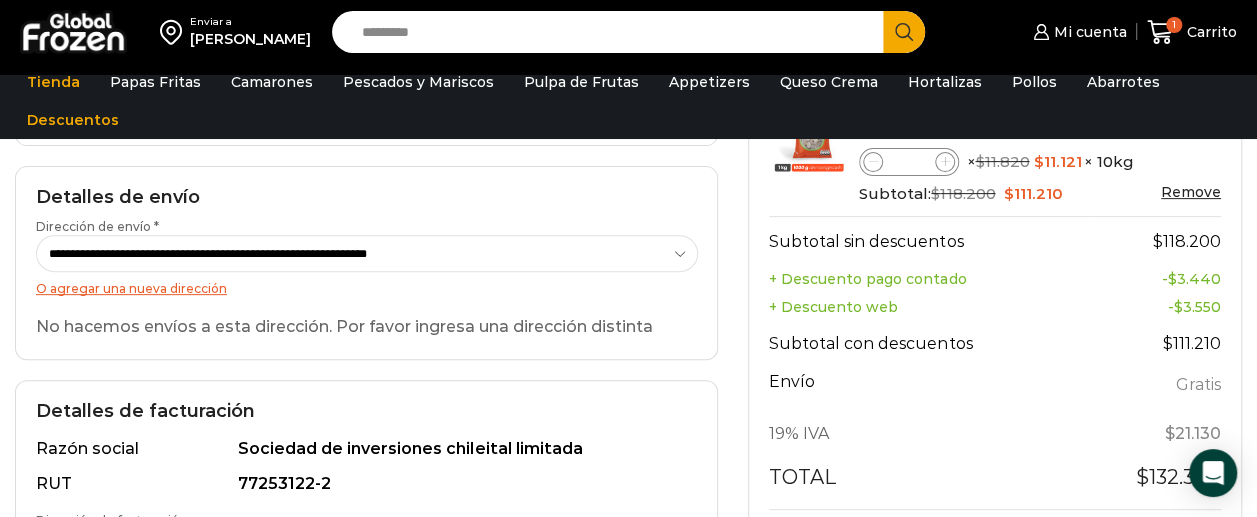 click on "**********" at bounding box center (367, 253) 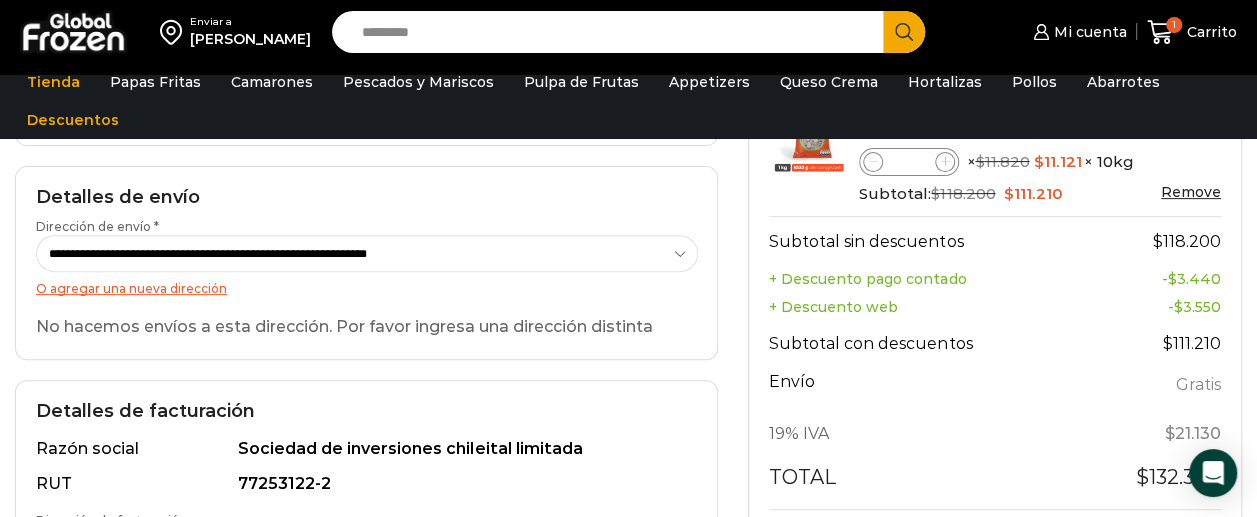 click on "O agregar una nueva dirección" at bounding box center [366, 288] 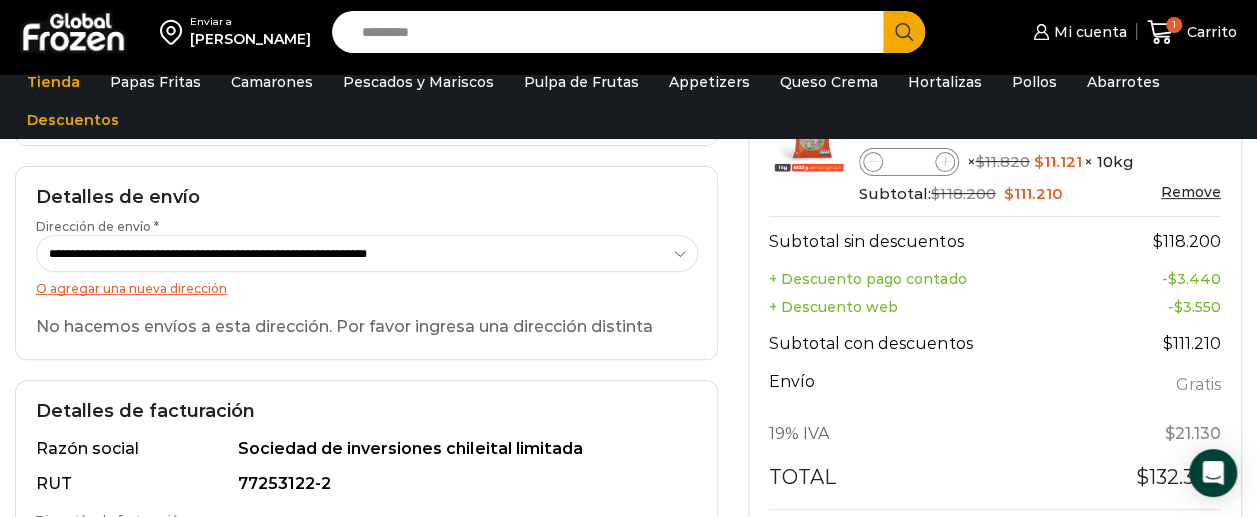 click on "O agregar una nueva dirección" at bounding box center [131, 288] 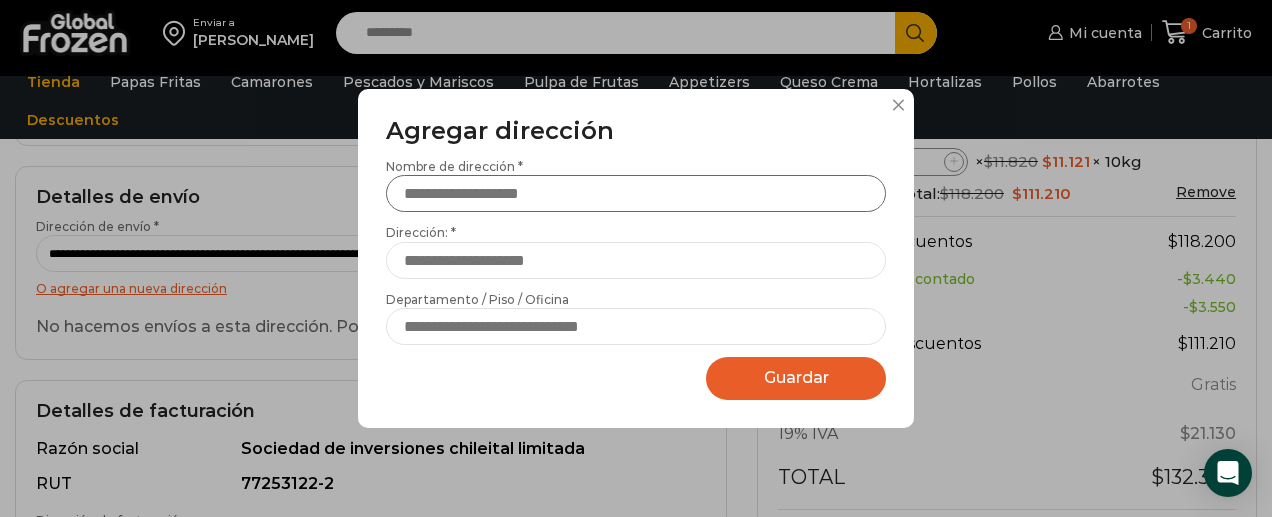 click on "Nombre de dirección *" at bounding box center (636, 193) 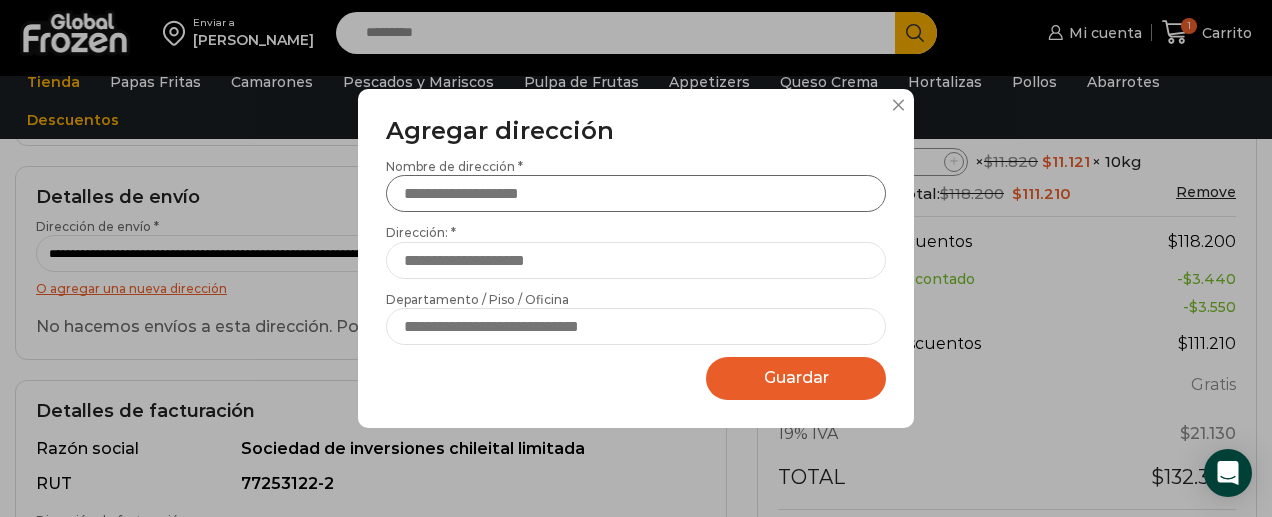 type on "*" 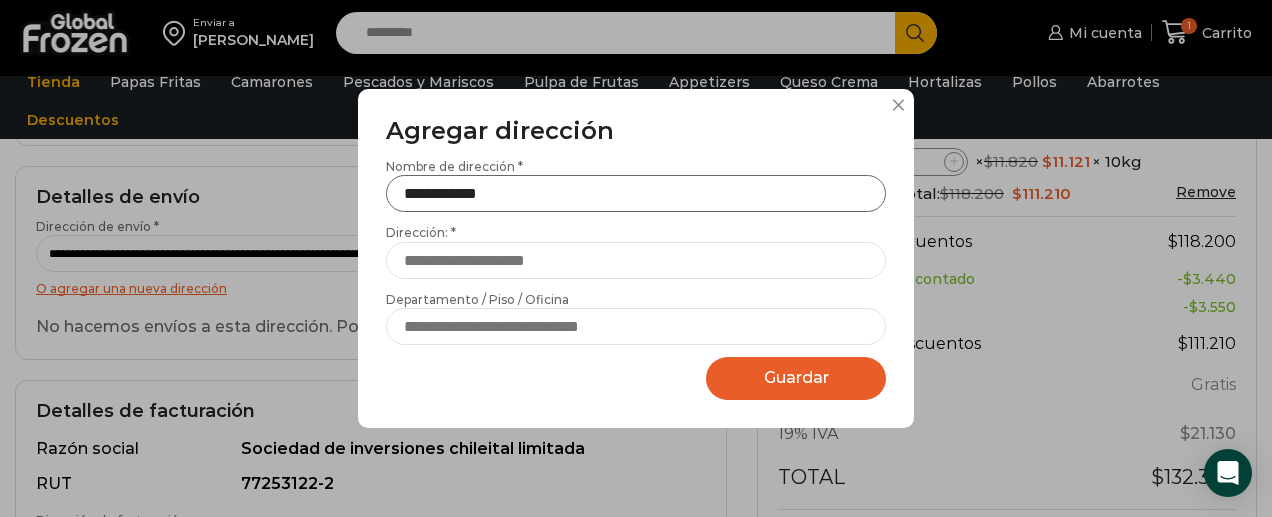 type on "**********" 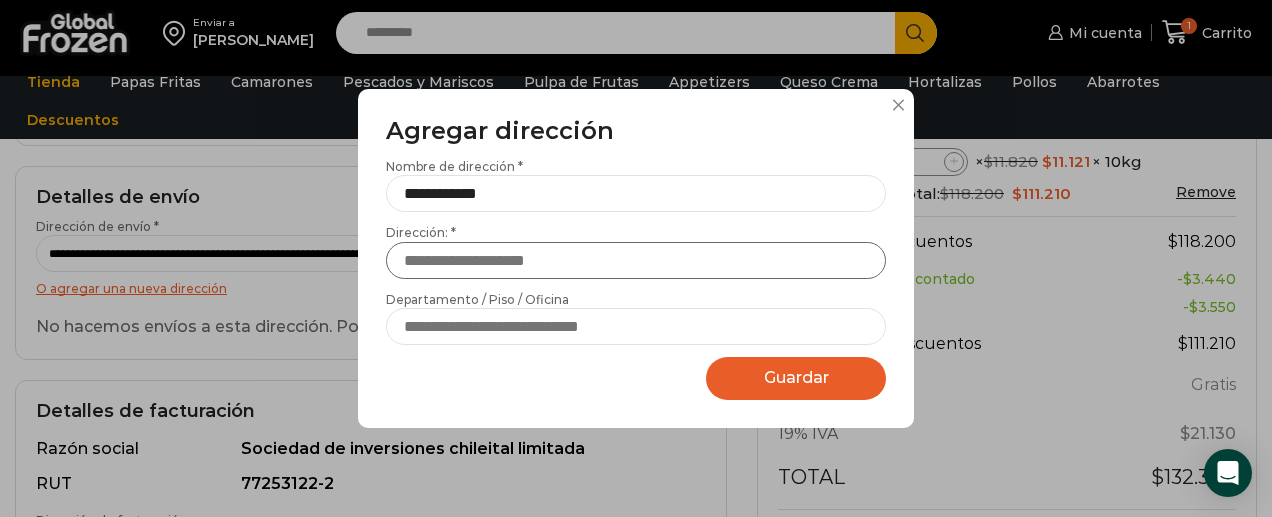 click on "Dirección: *" at bounding box center (636, 260) 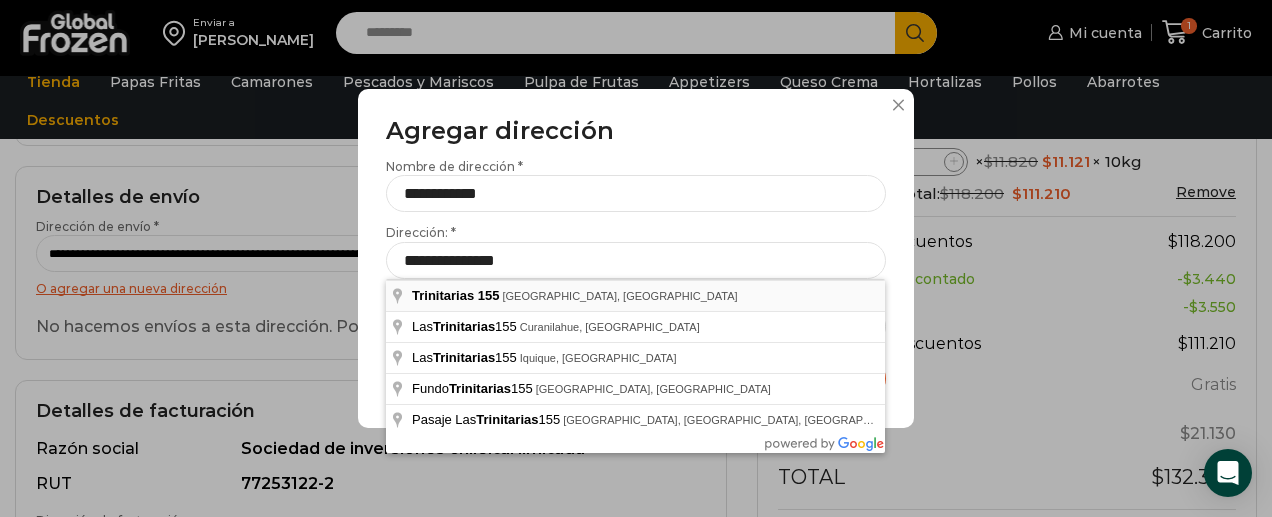 type on "**********" 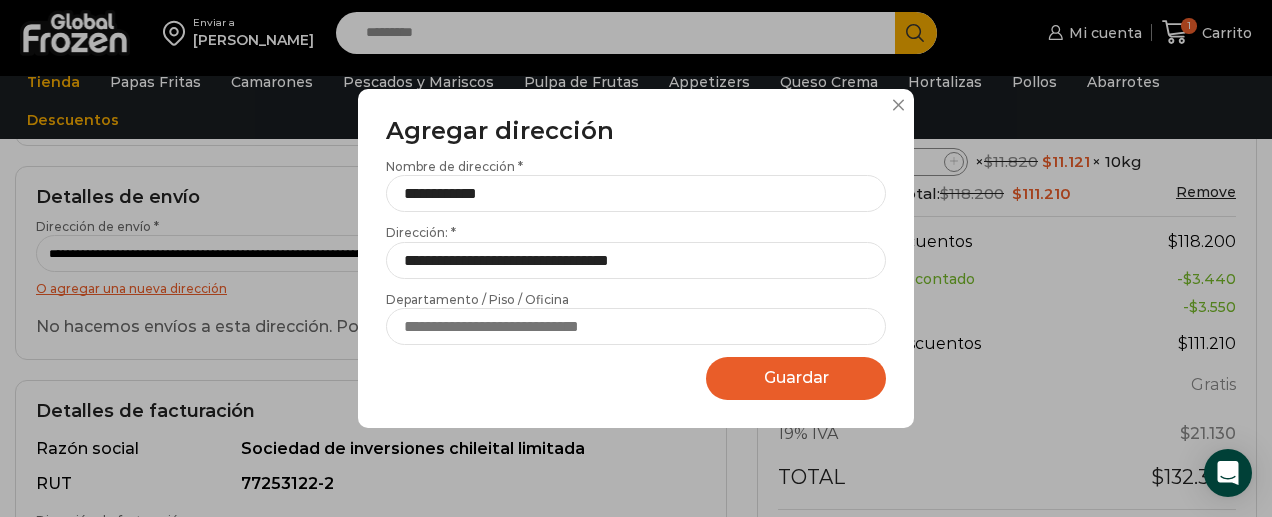 click on "Guardar" at bounding box center [796, 377] 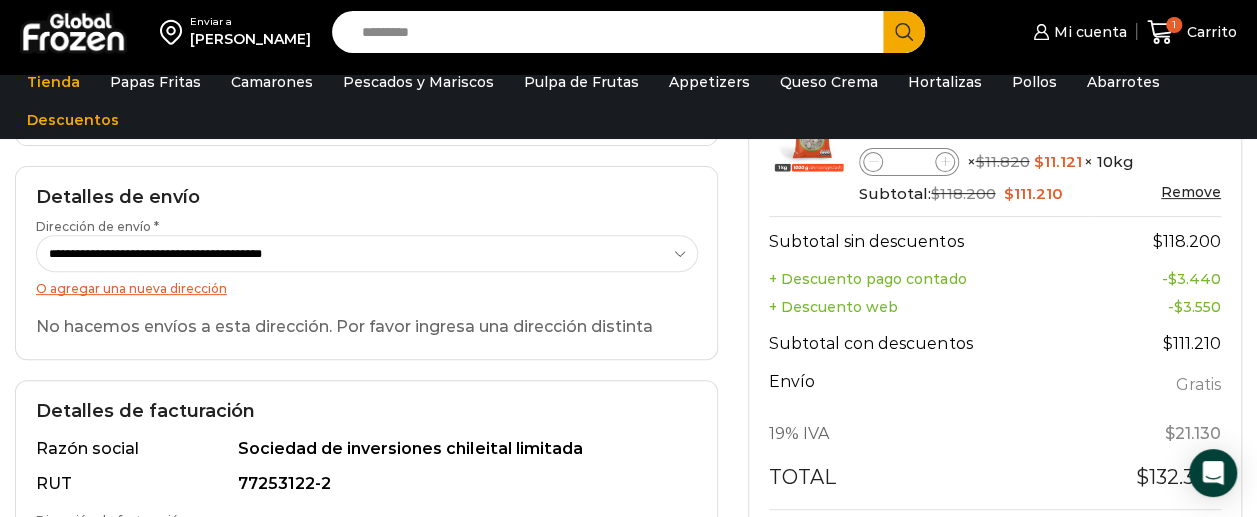 click on "**********" at bounding box center (367, 253) 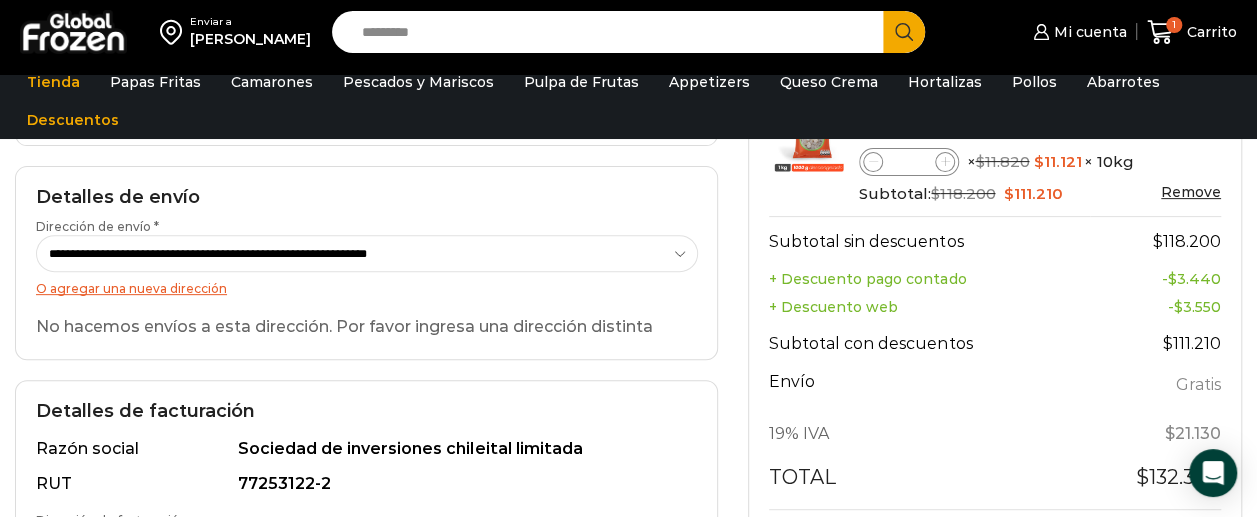click on "**********" at bounding box center (367, 253) 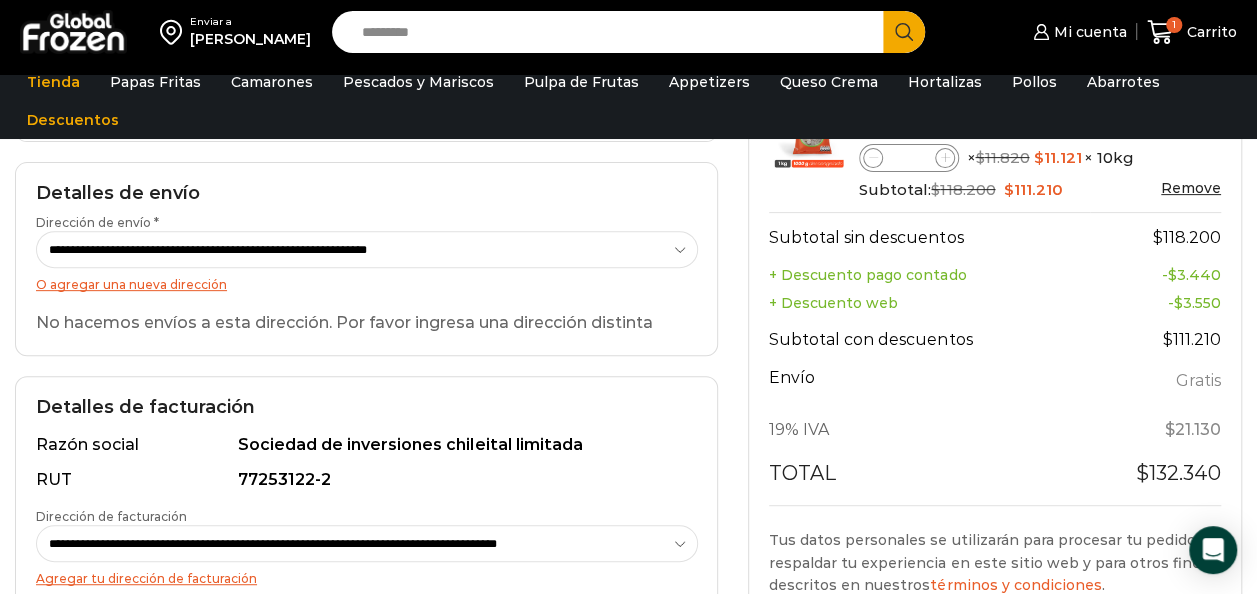scroll, scrollTop: 226, scrollLeft: 0, axis: vertical 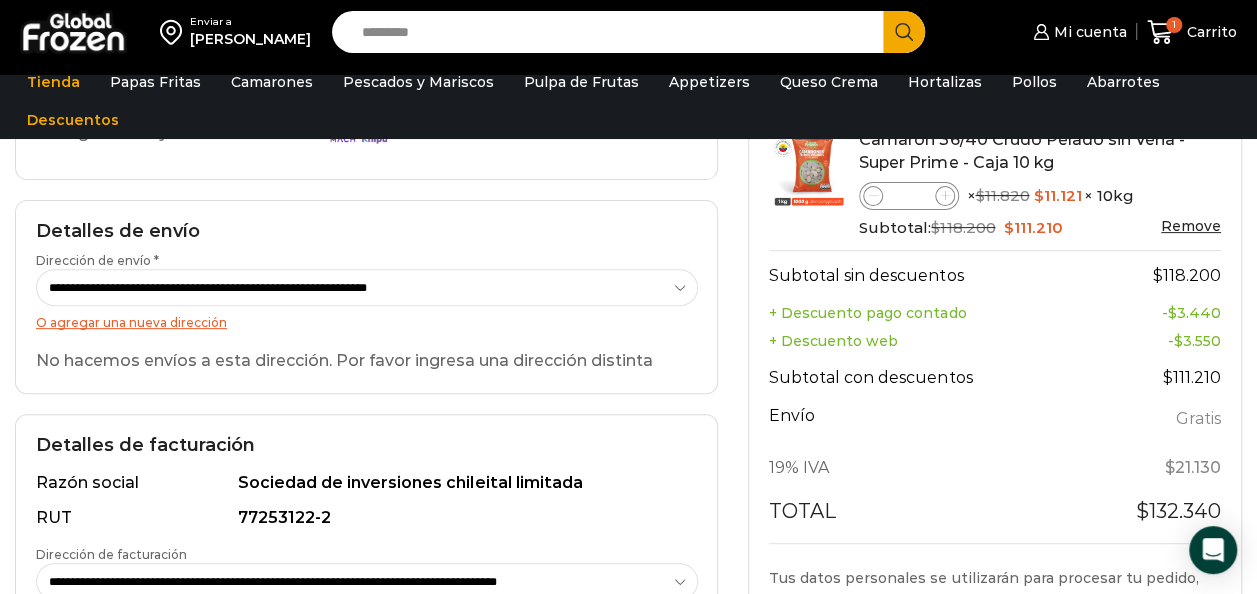 click on "**********" at bounding box center [367, 287] 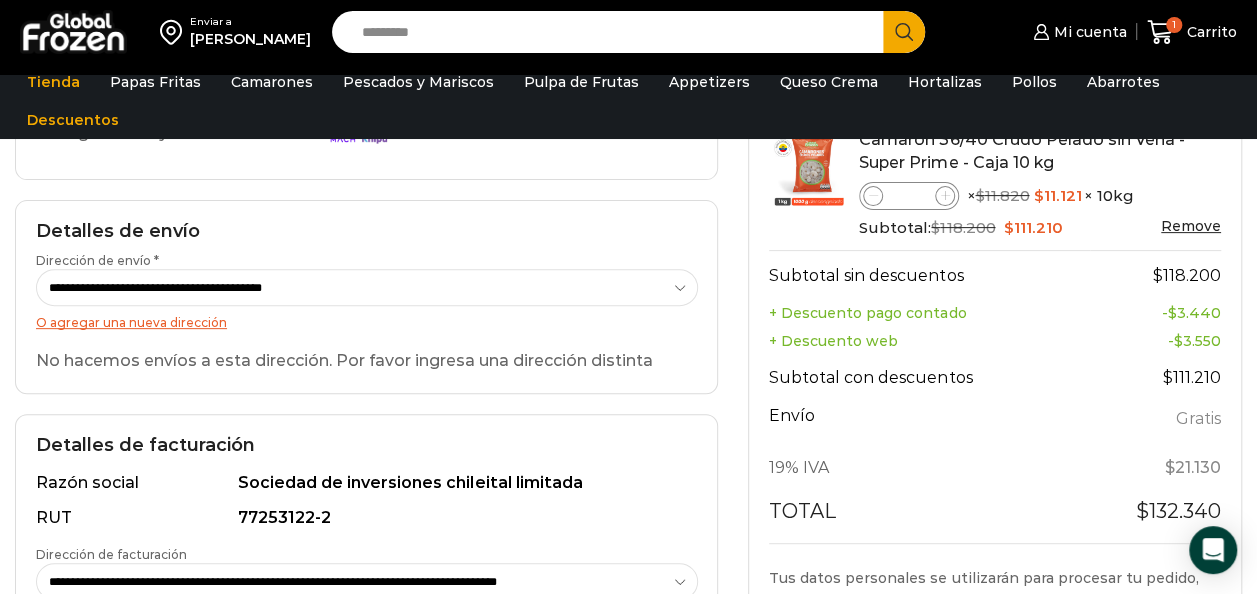 click on "**********" at bounding box center (367, 287) 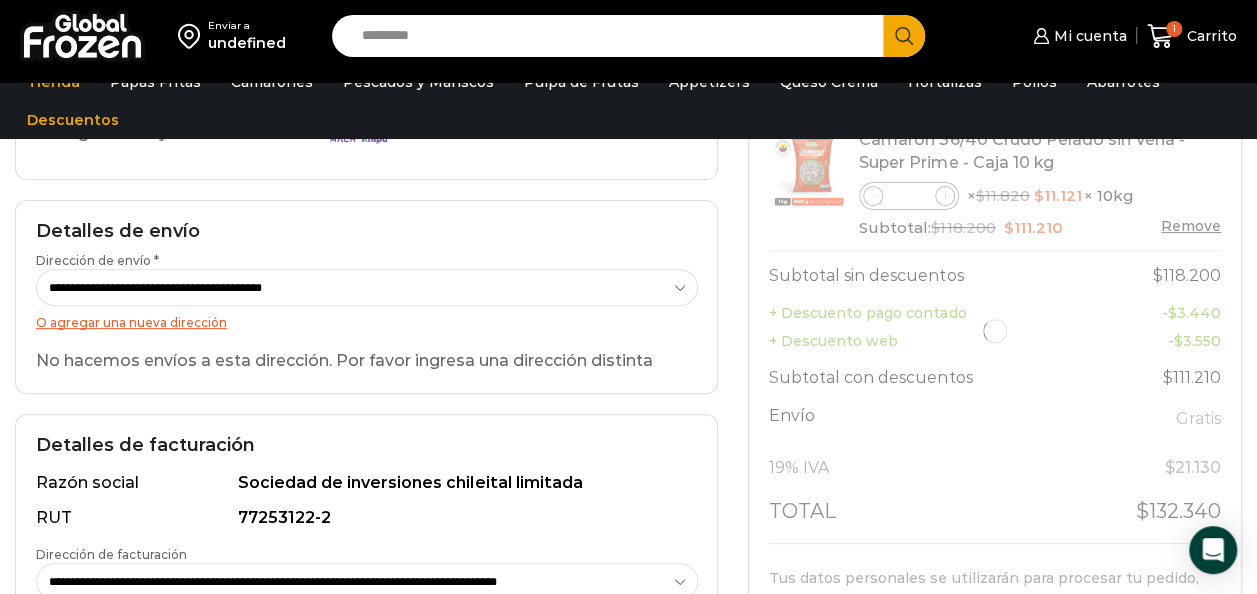 click on "**********" at bounding box center [367, 287] 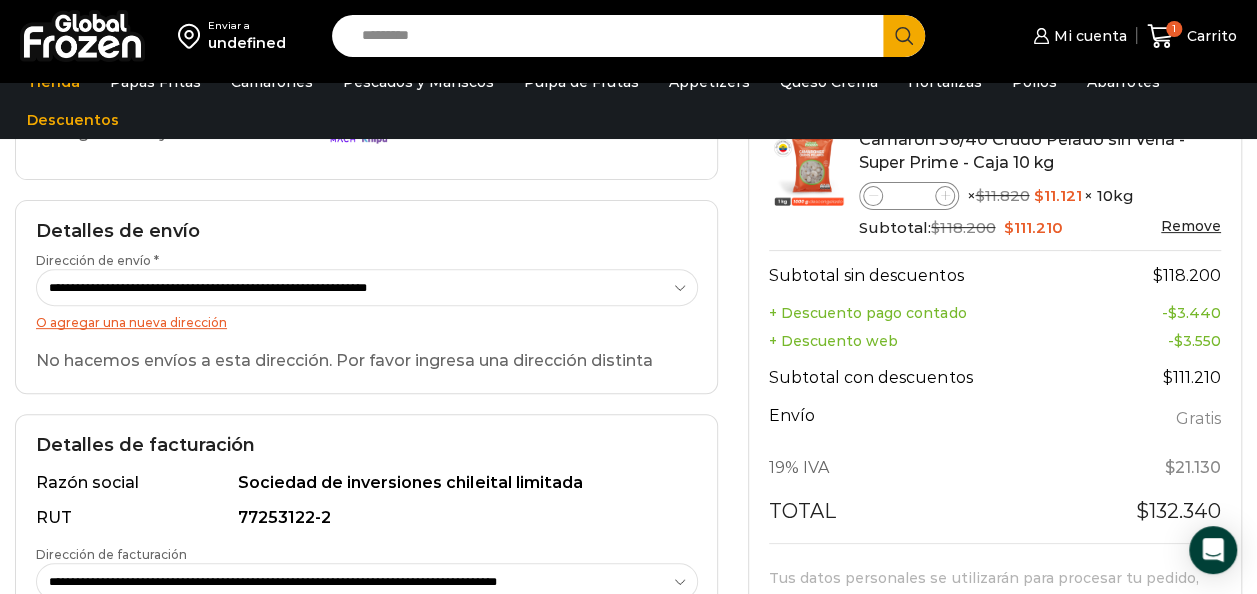 click on "**********" at bounding box center [367, 287] 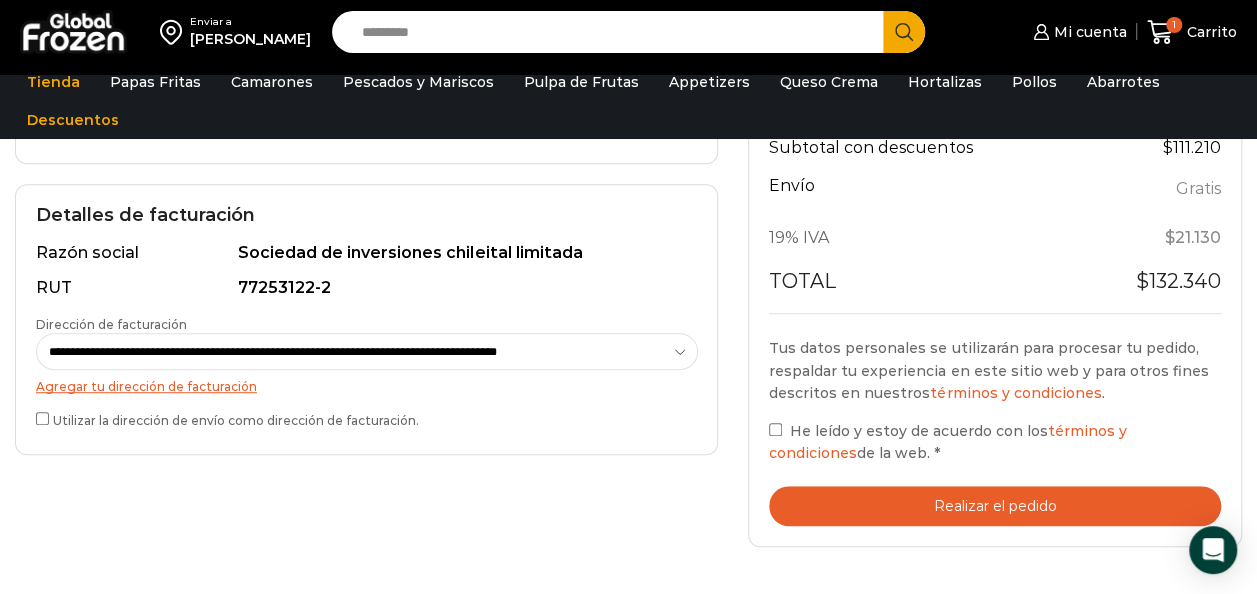 scroll, scrollTop: 493, scrollLeft: 0, axis: vertical 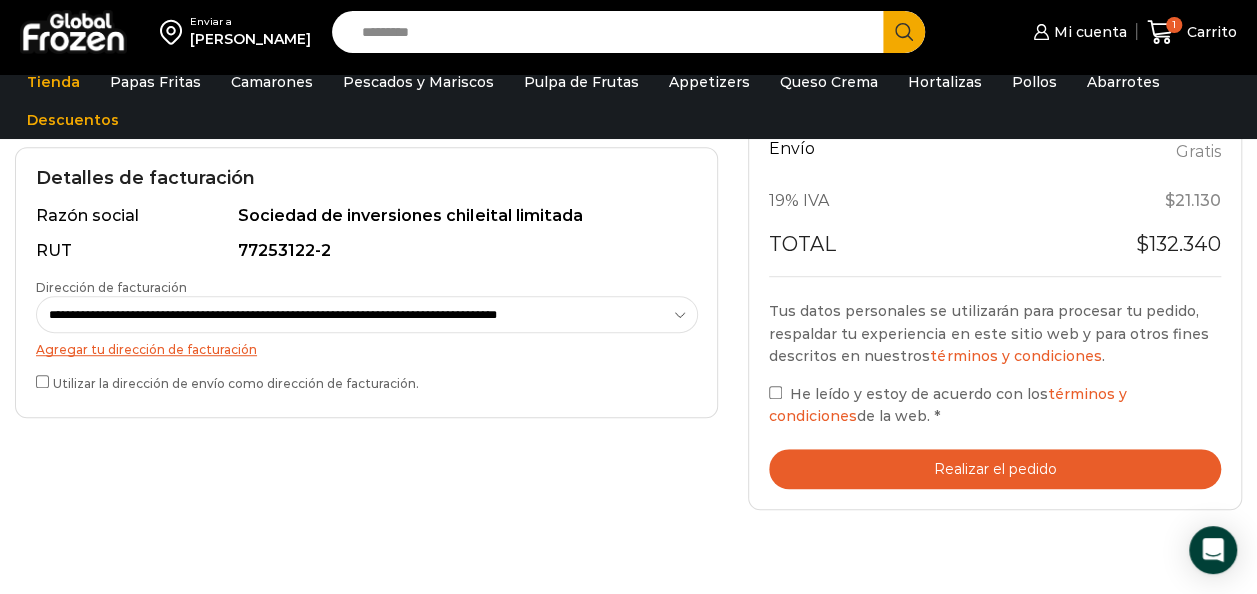 click on "Realizar el pedido" at bounding box center (995, 469) 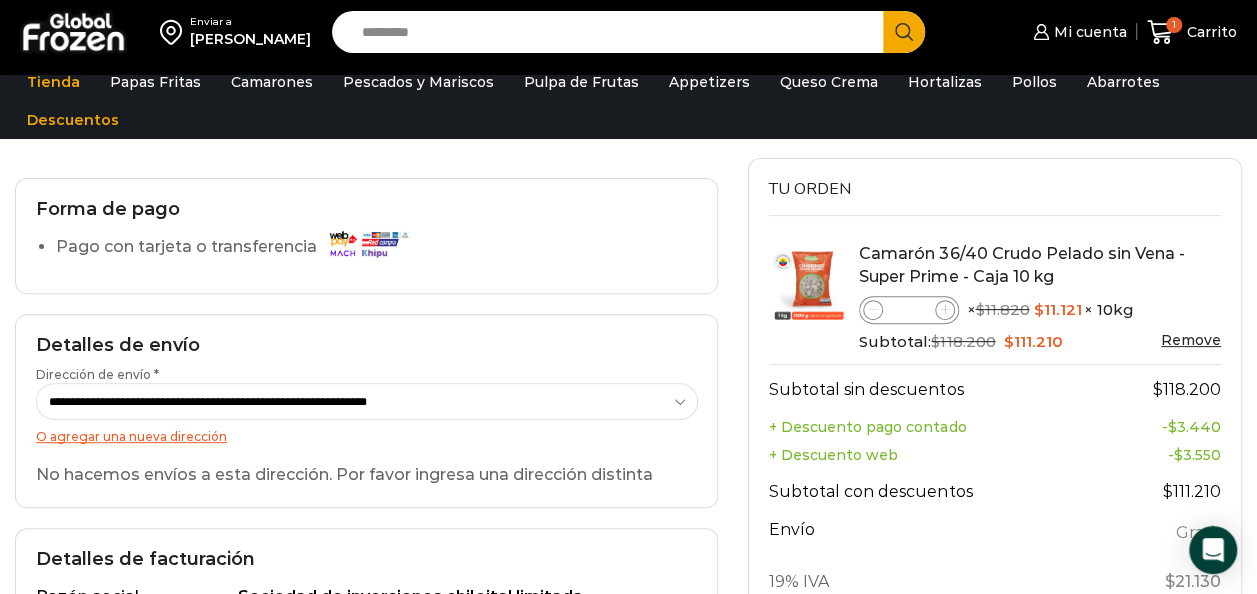 scroll, scrollTop: 179, scrollLeft: 0, axis: vertical 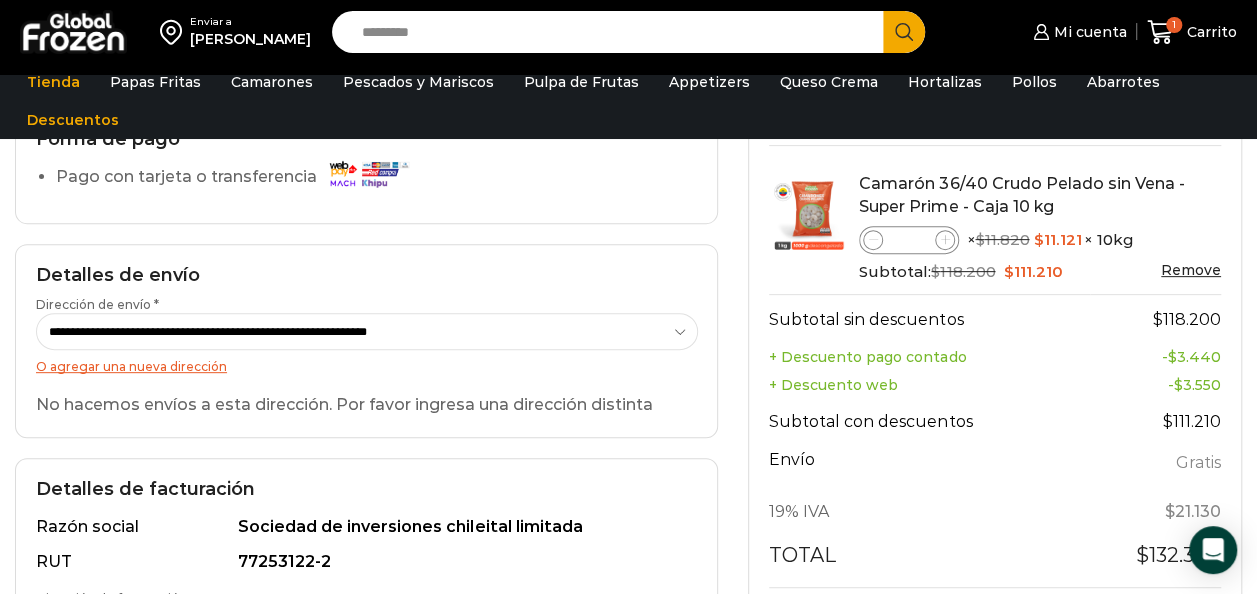 click on "No hacemos envíos a esta dirección. Por favor ingresa una dirección distinta" at bounding box center (366, 405) 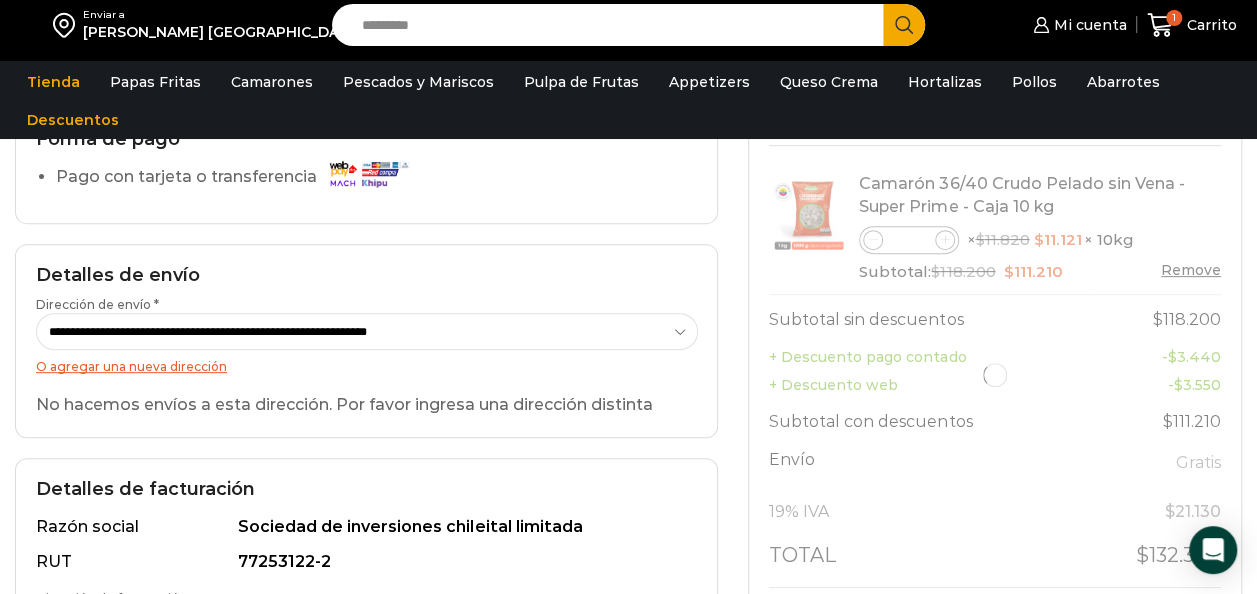 click on "**********" at bounding box center (367, 331) 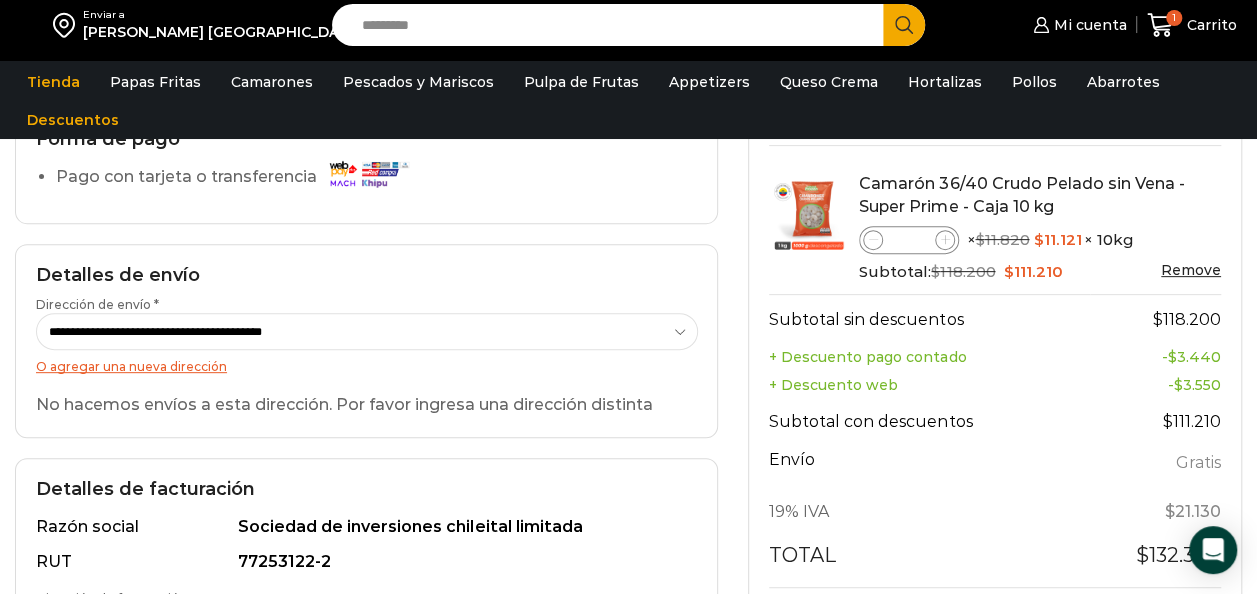 click on "**********" at bounding box center [367, 331] 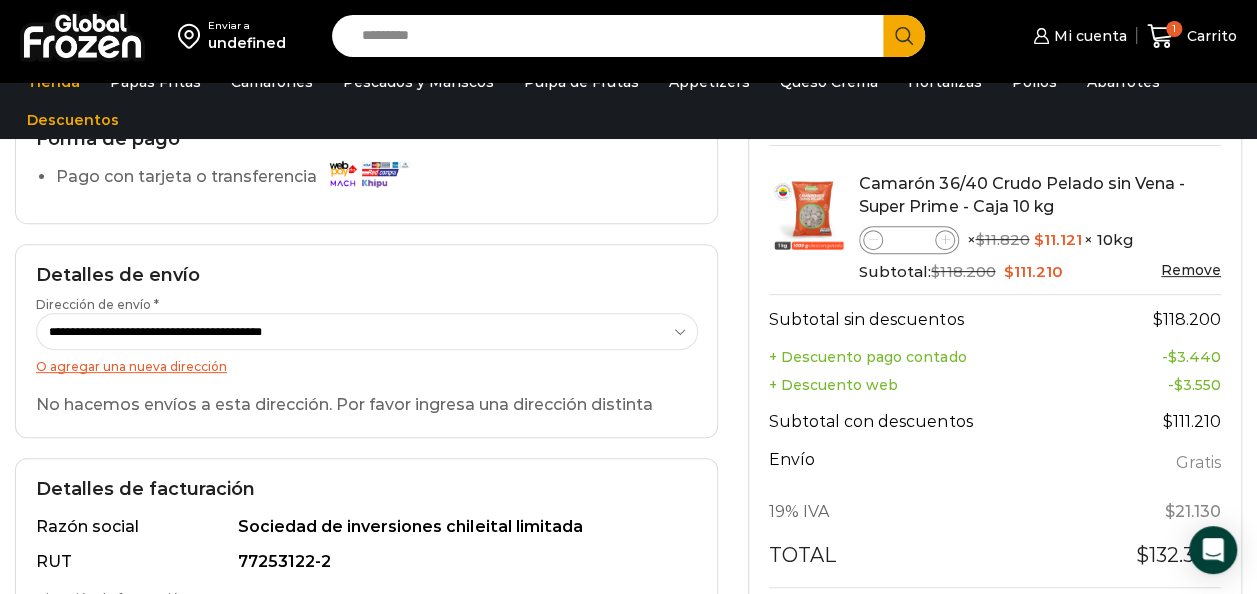 click on "**********" at bounding box center (367, 331) 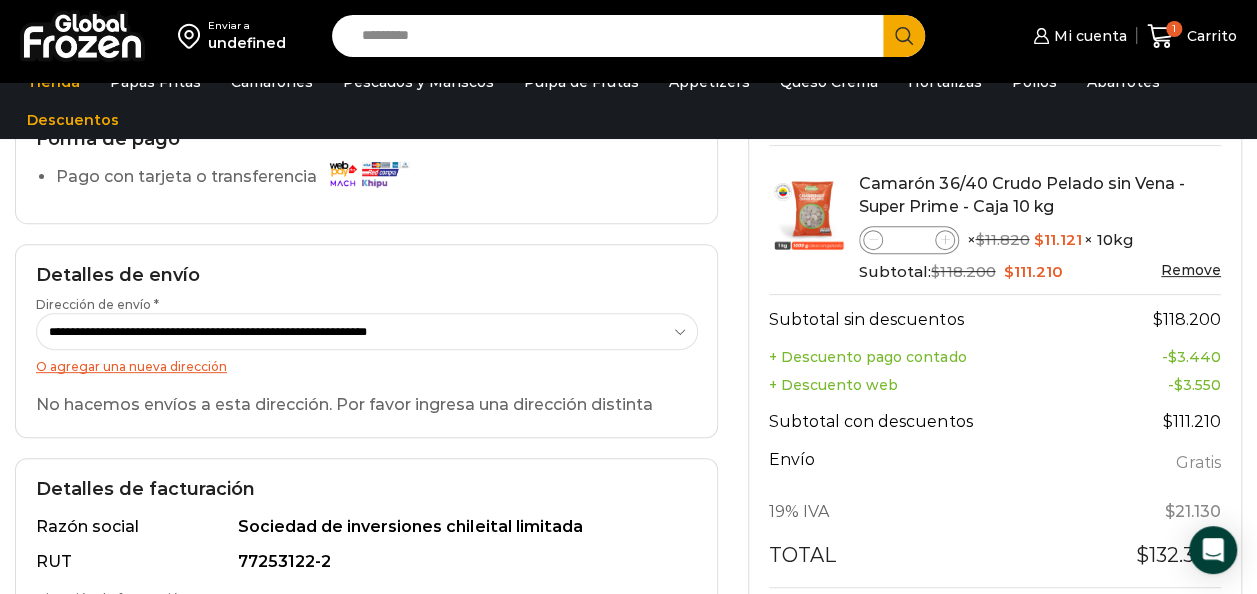 click on "**********" at bounding box center [367, 331] 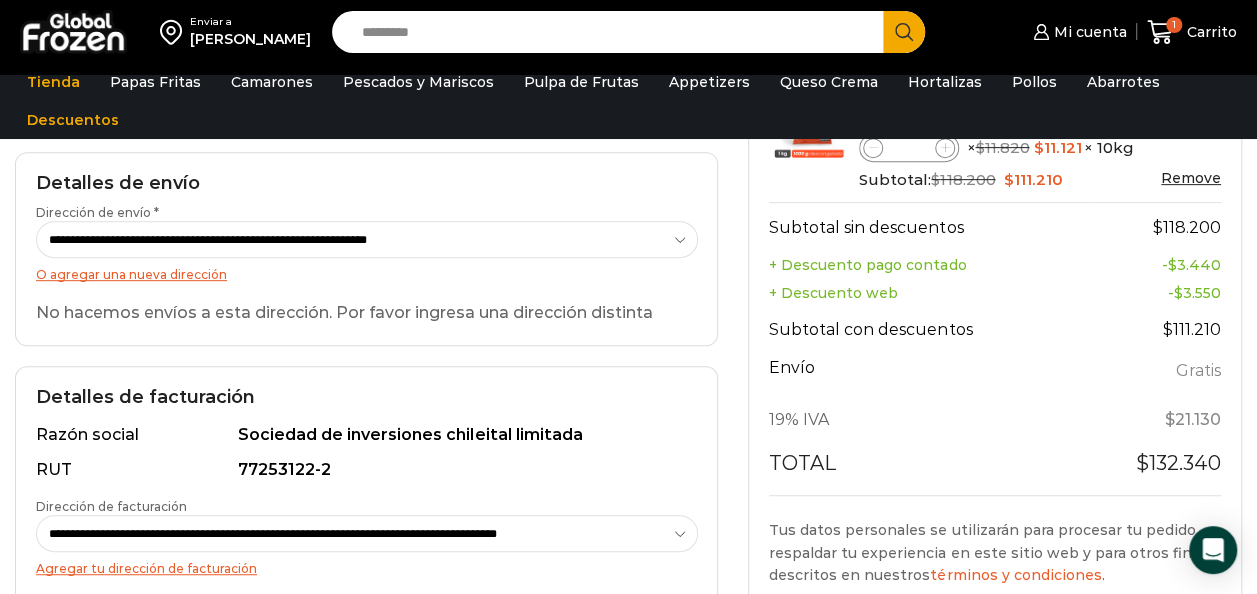 scroll, scrollTop: 366, scrollLeft: 0, axis: vertical 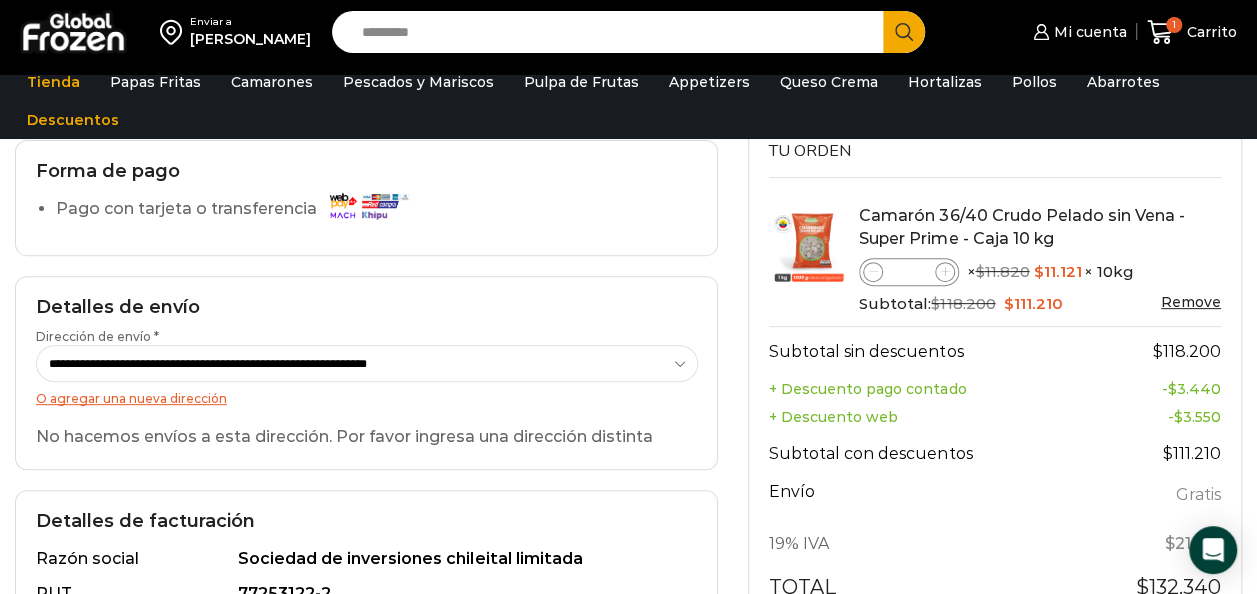 click on "**********" at bounding box center (367, 363) 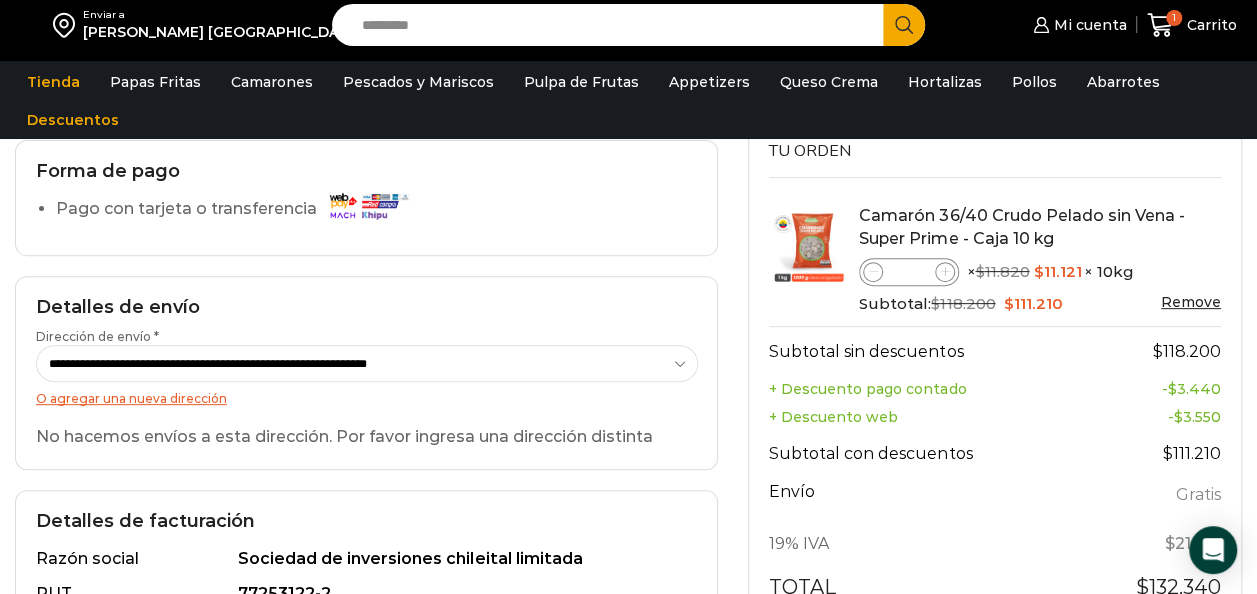 click on "**********" at bounding box center [367, 363] 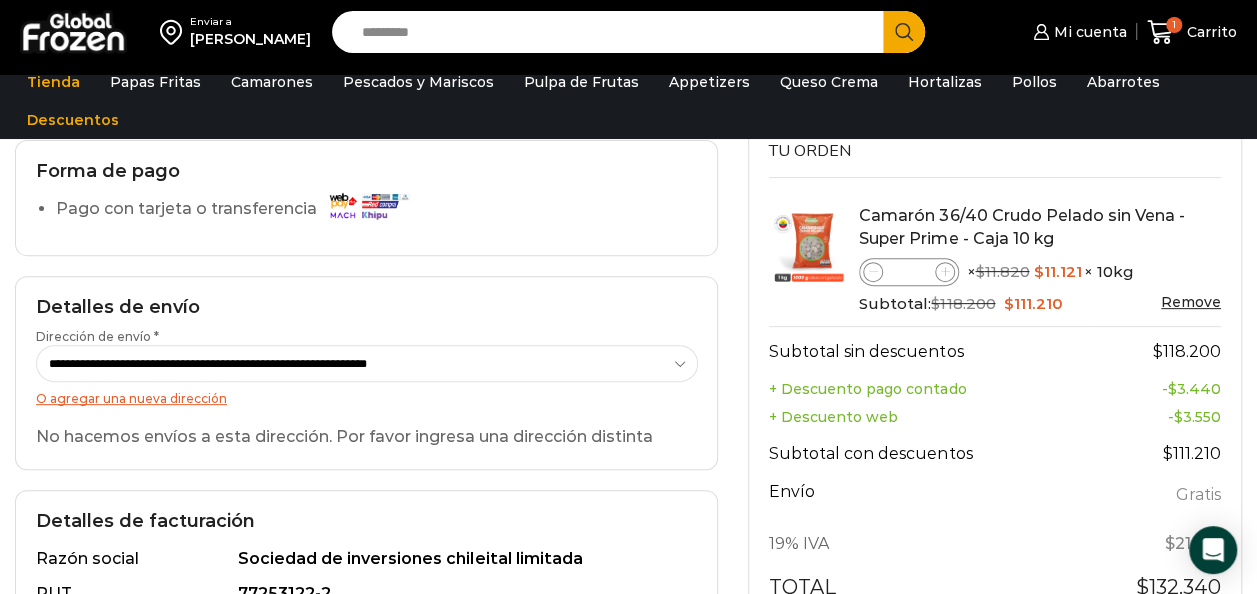 click on "**********" at bounding box center (367, 363) 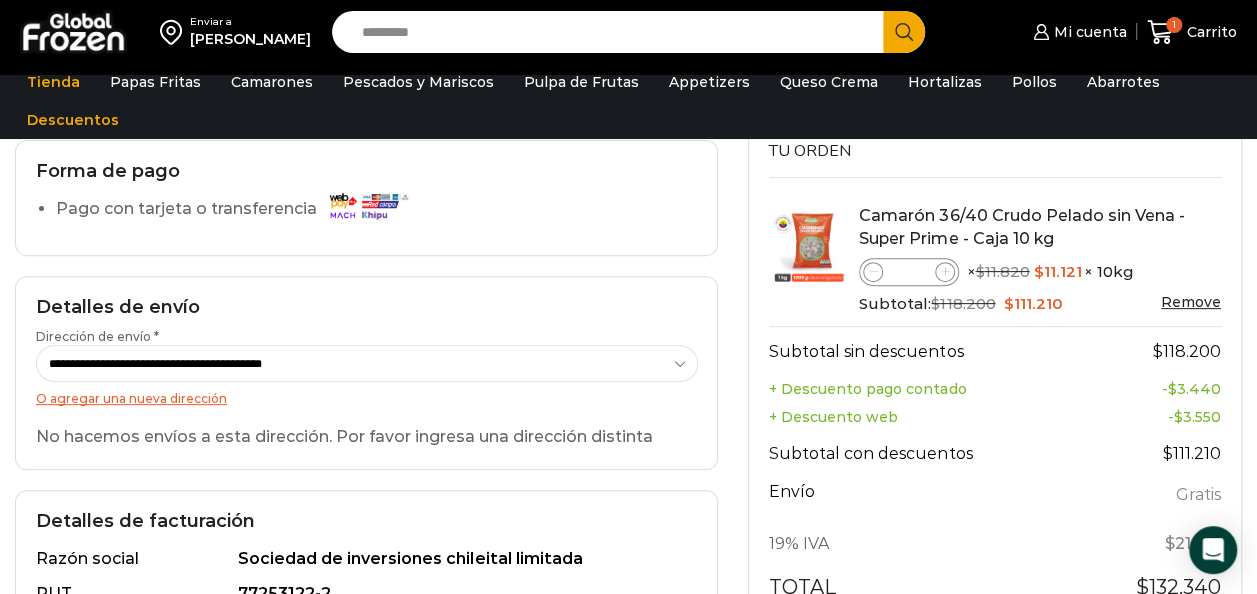 click on "**********" at bounding box center (367, 363) 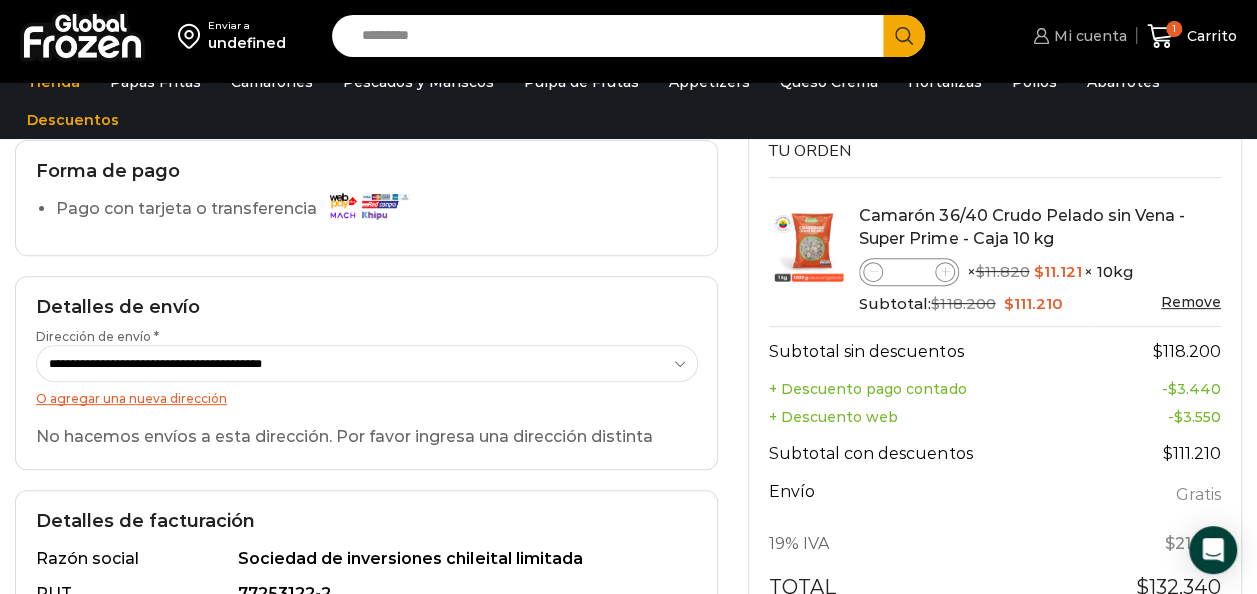 click on "Mi cuenta" at bounding box center [1088, 36] 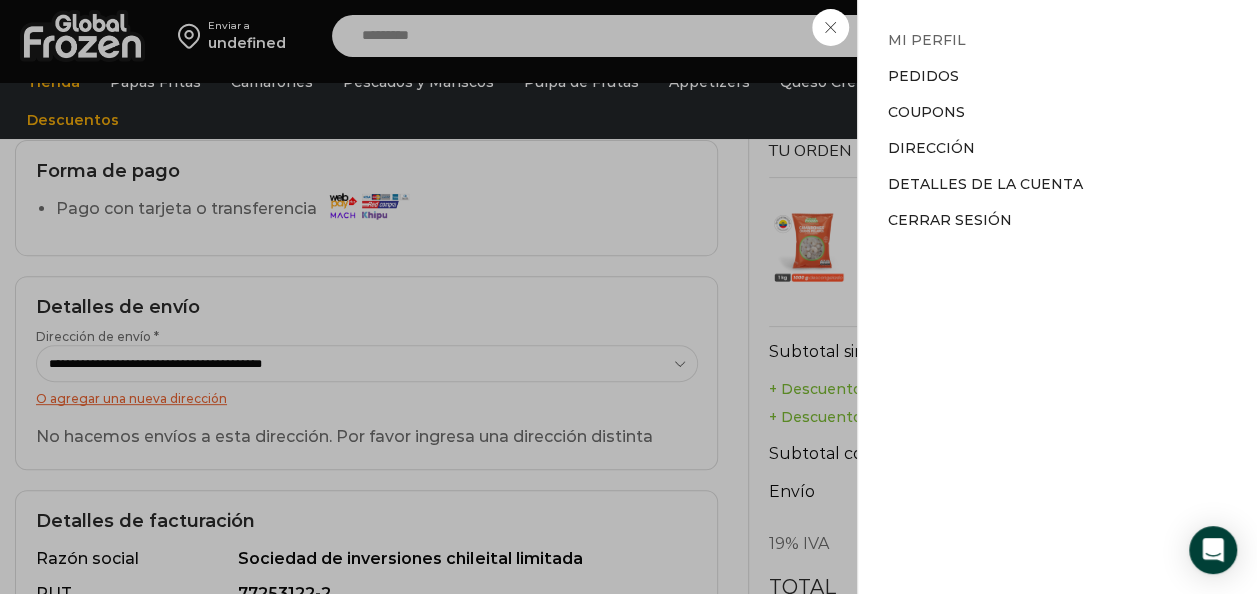 click on "Mi perfil" at bounding box center [927, 40] 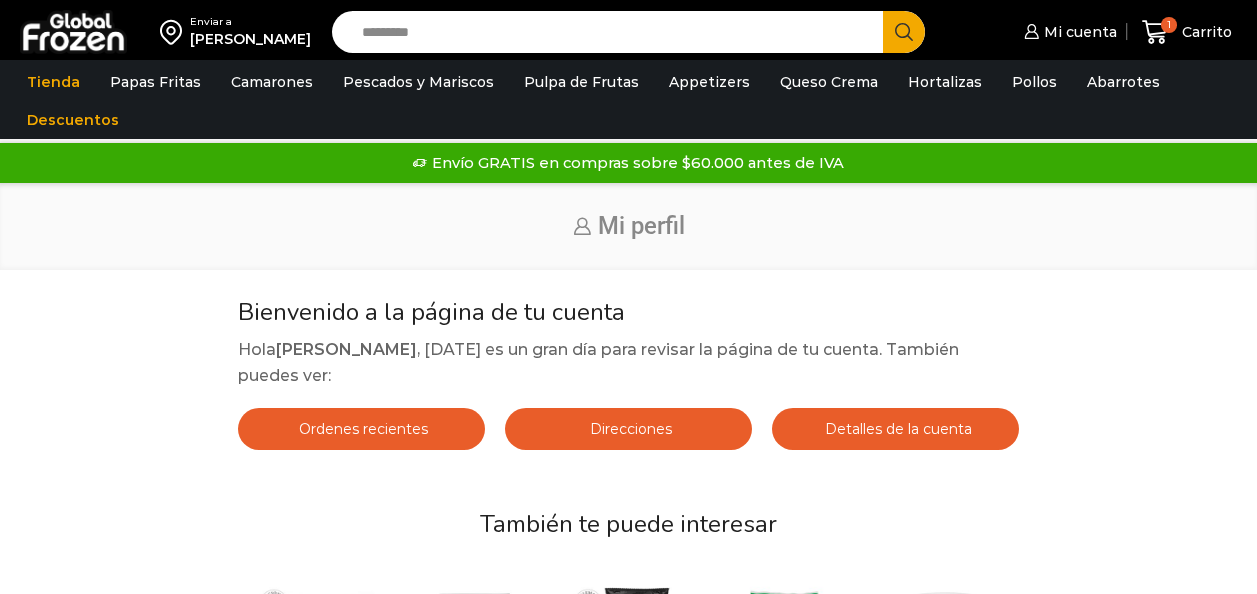 scroll, scrollTop: 0, scrollLeft: 0, axis: both 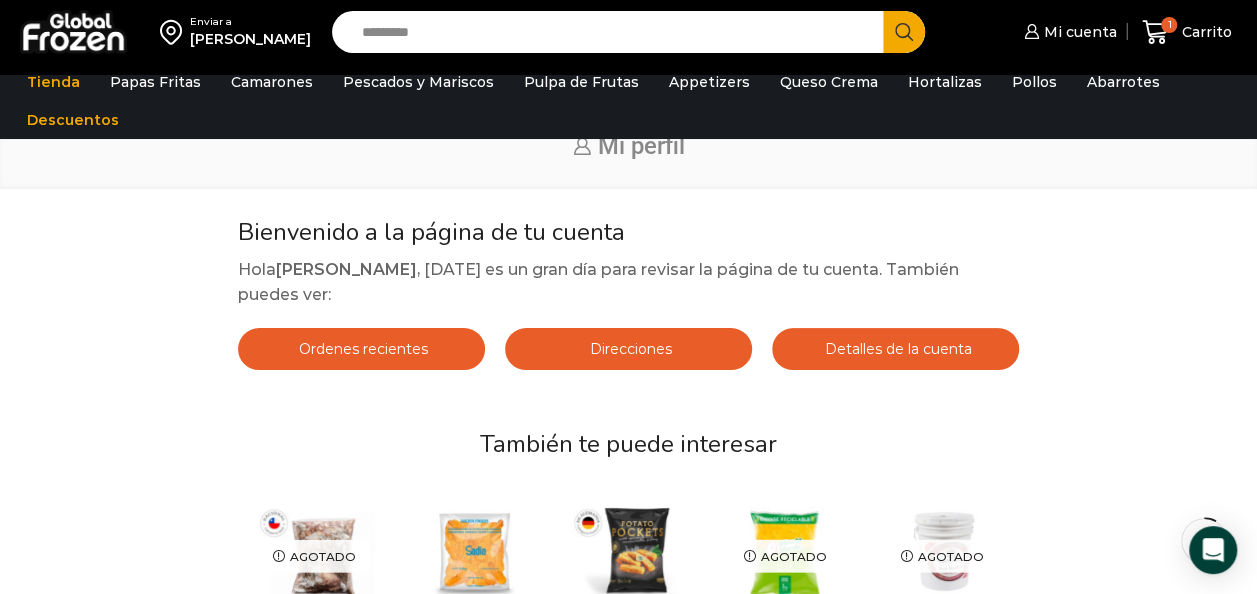 click on "Ordenes recientes" at bounding box center [361, 349] 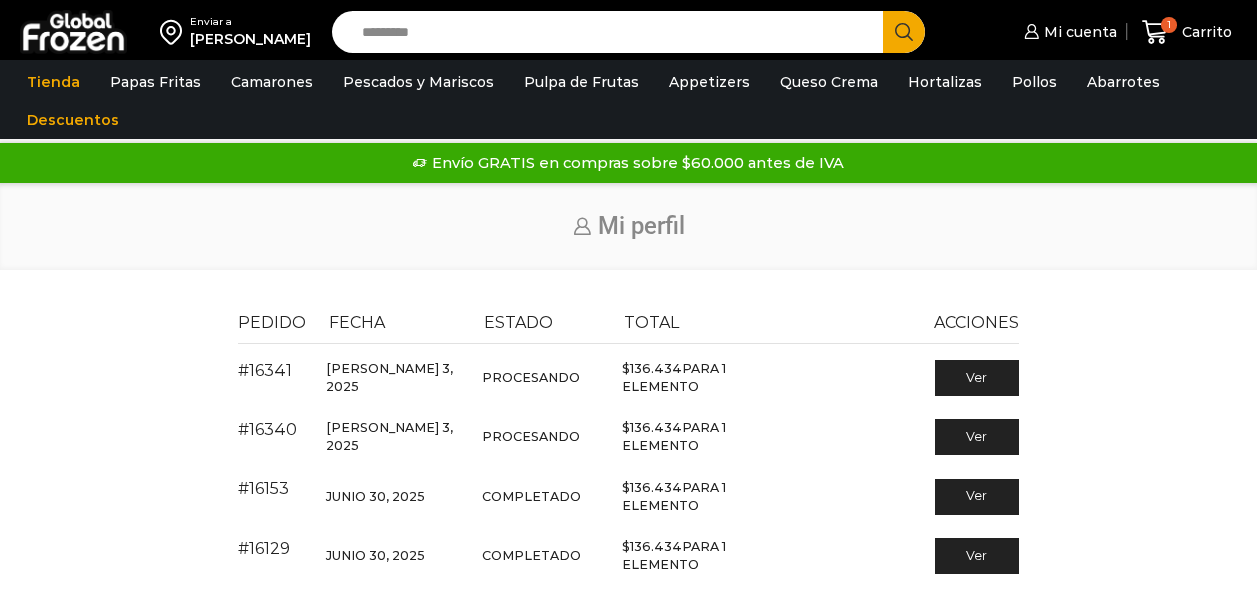 scroll, scrollTop: 0, scrollLeft: 0, axis: both 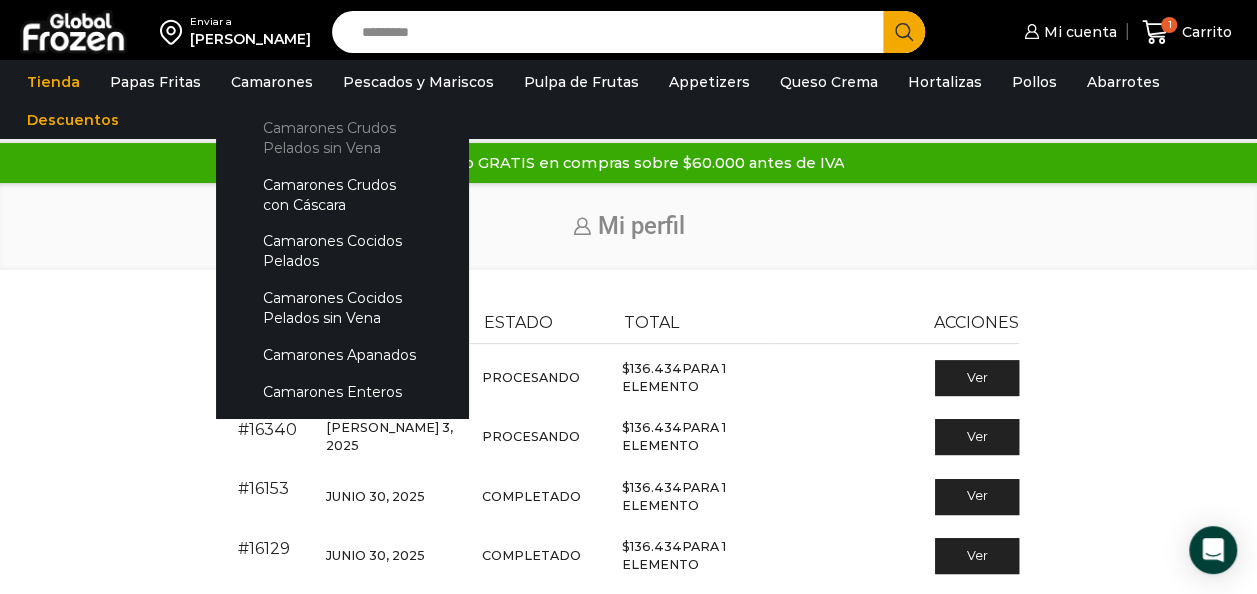click on "Camarones Crudos Pelados sin Vena" at bounding box center [342, 137] 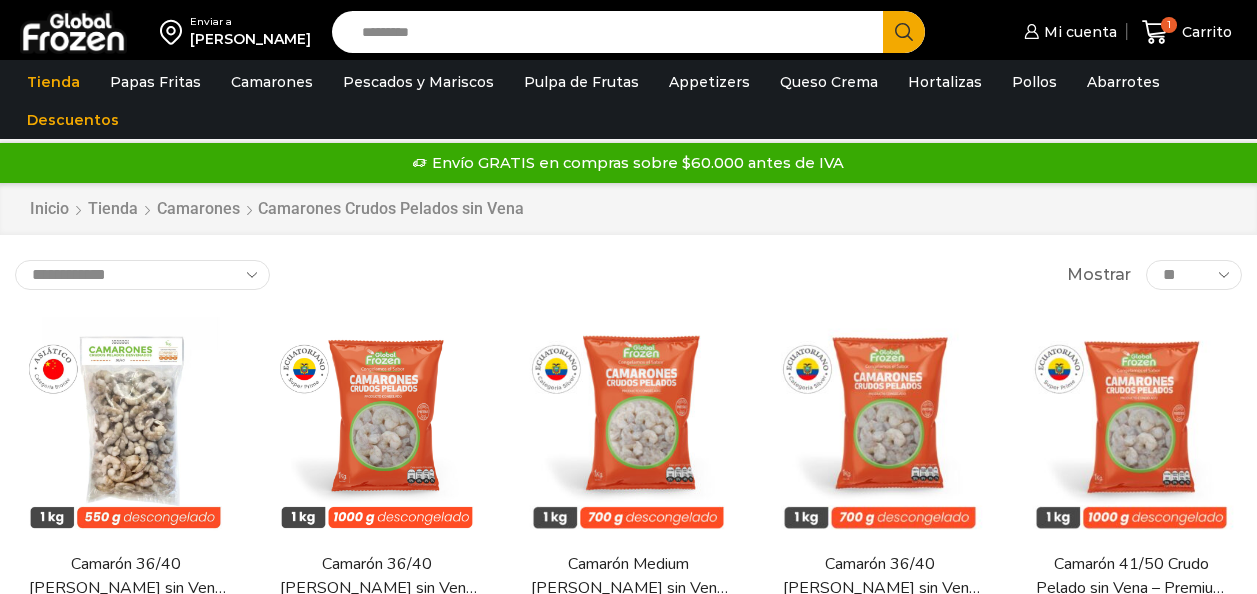scroll, scrollTop: 0, scrollLeft: 0, axis: both 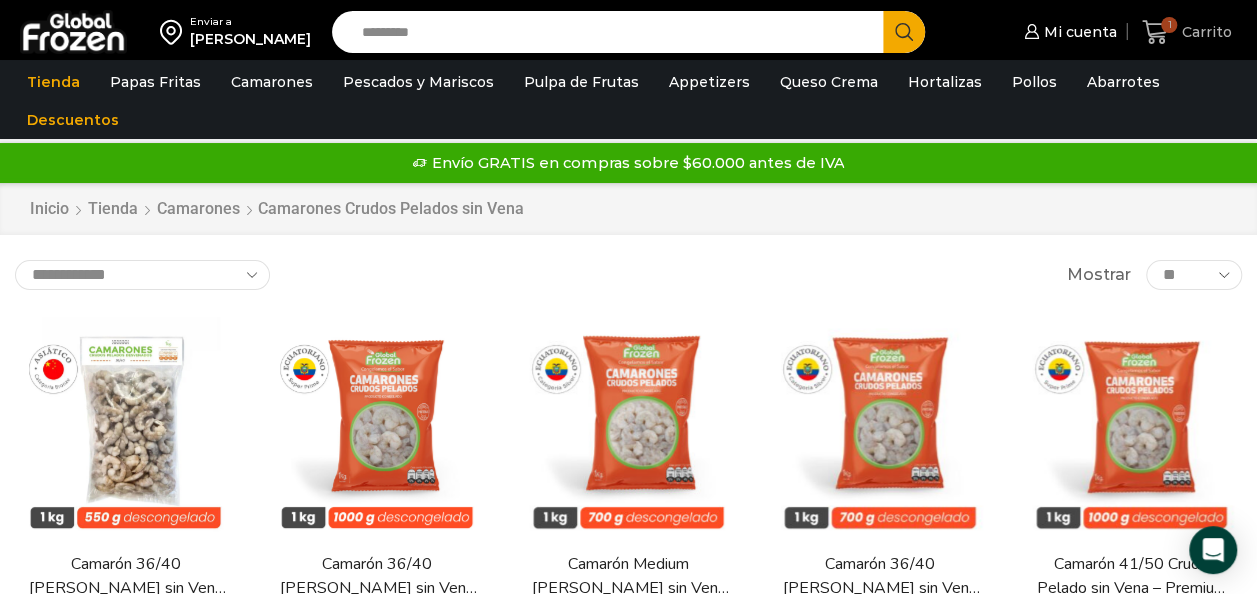 click on "Carrito" at bounding box center [1204, 32] 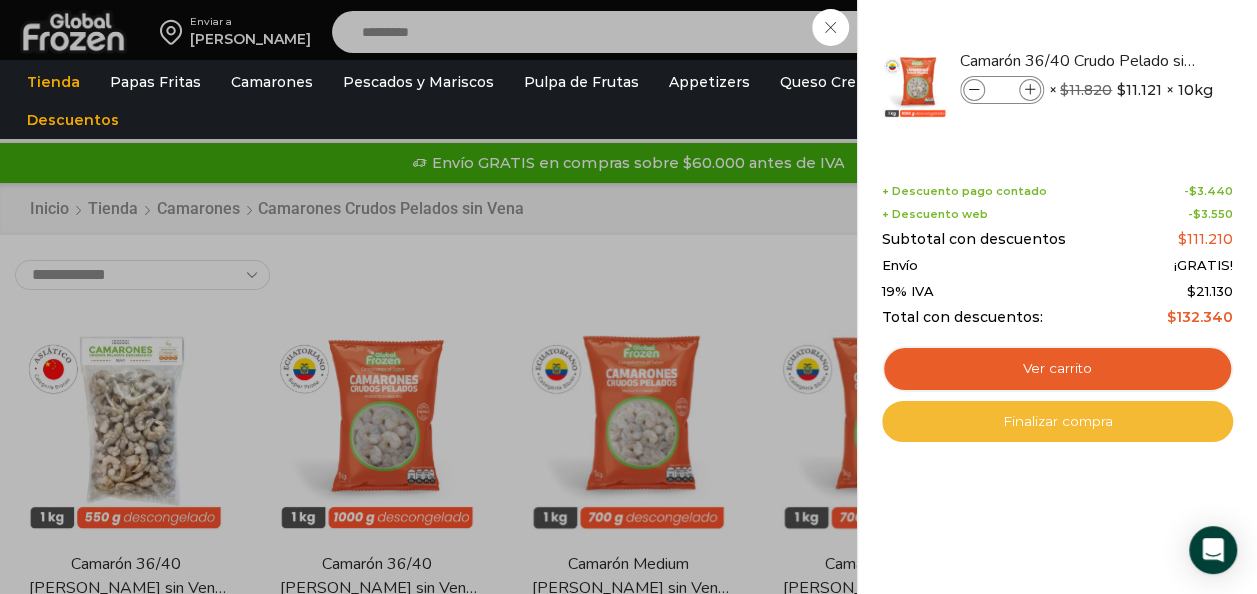 click on "Finalizar compra" at bounding box center (1057, 422) 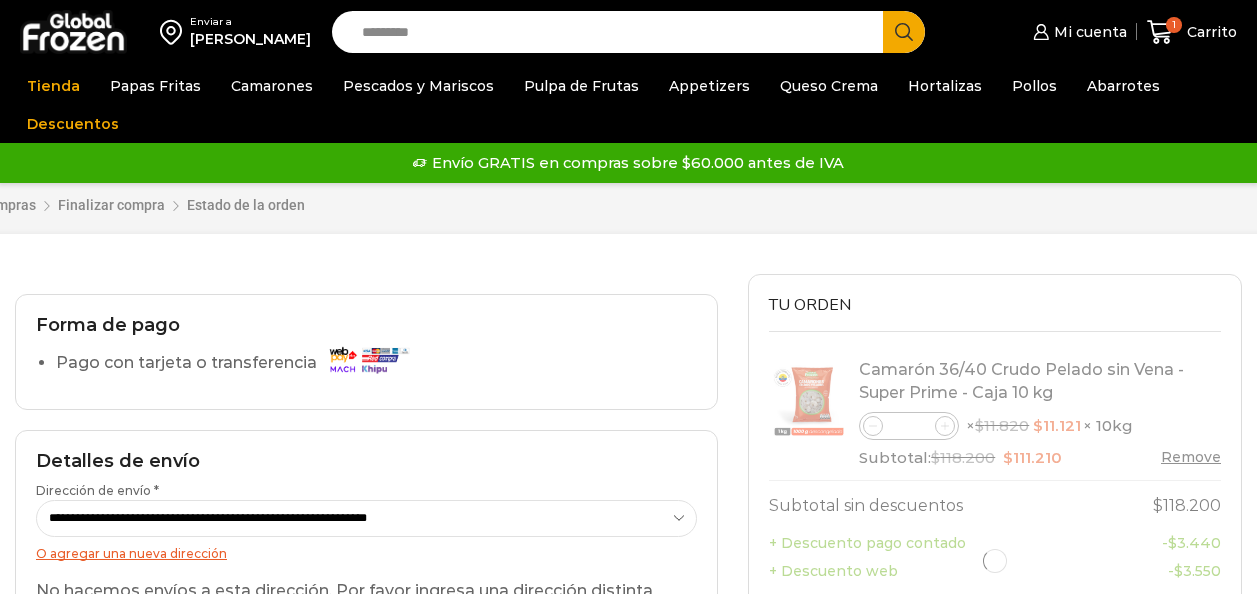 scroll, scrollTop: 0, scrollLeft: 0, axis: both 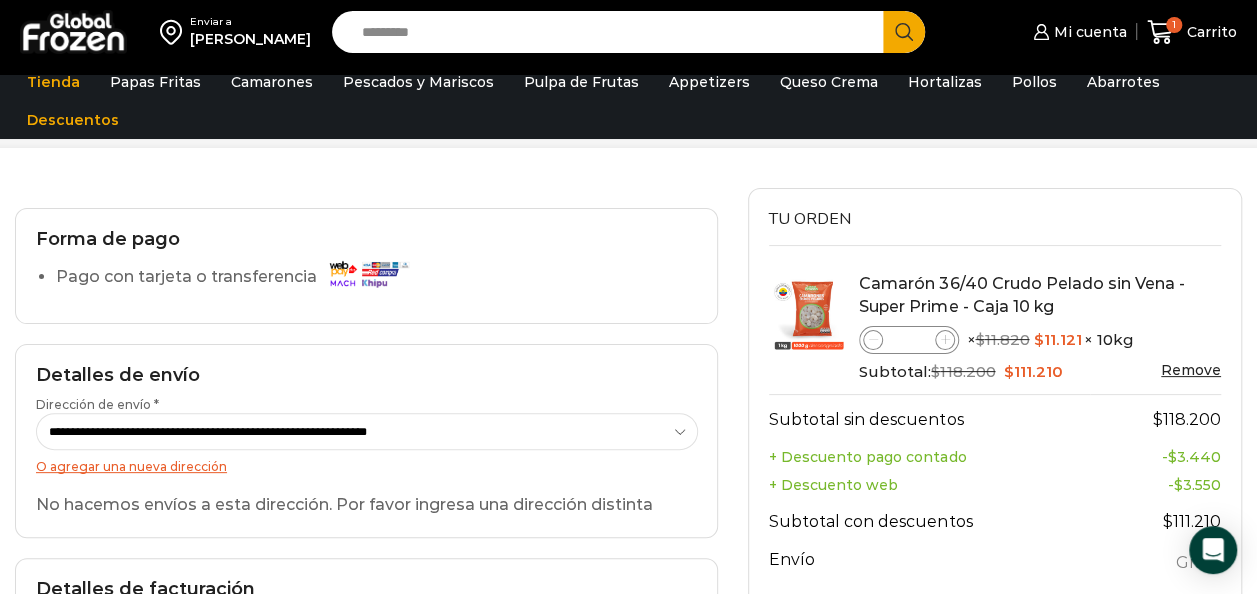 click on "**********" at bounding box center [367, 431] 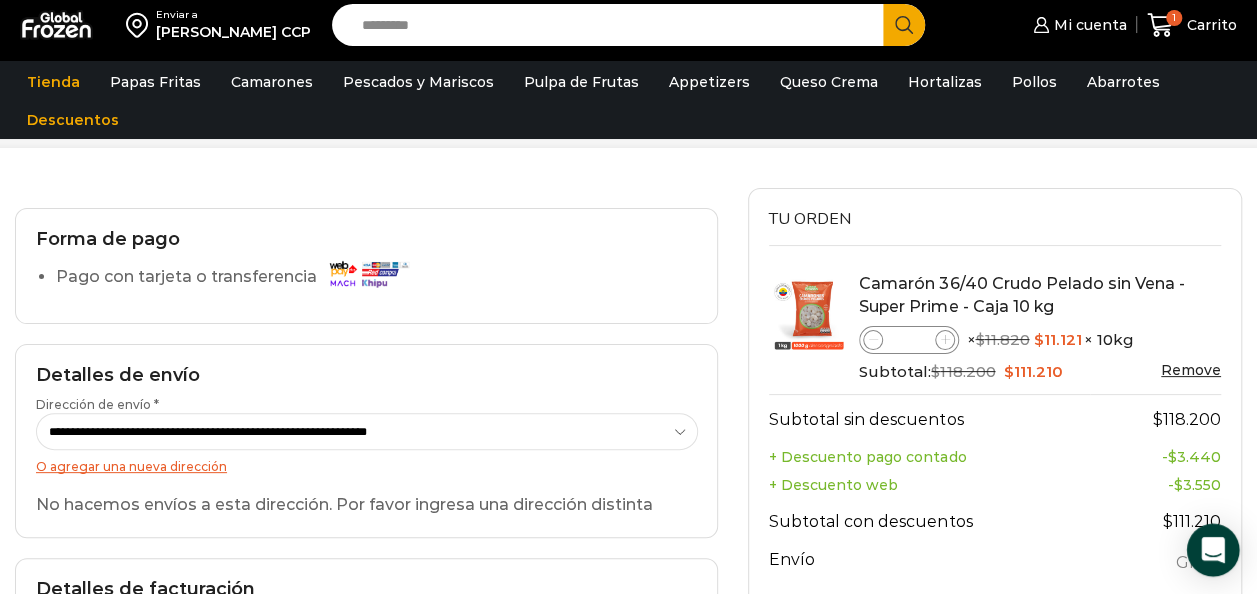 click 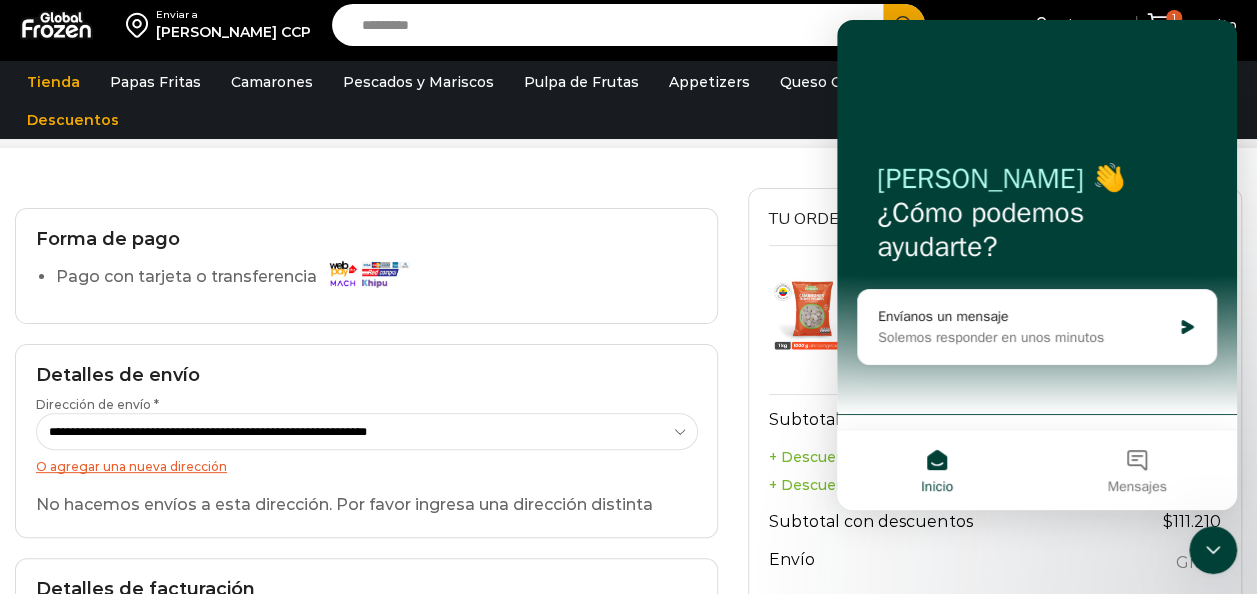 scroll, scrollTop: 0, scrollLeft: 0, axis: both 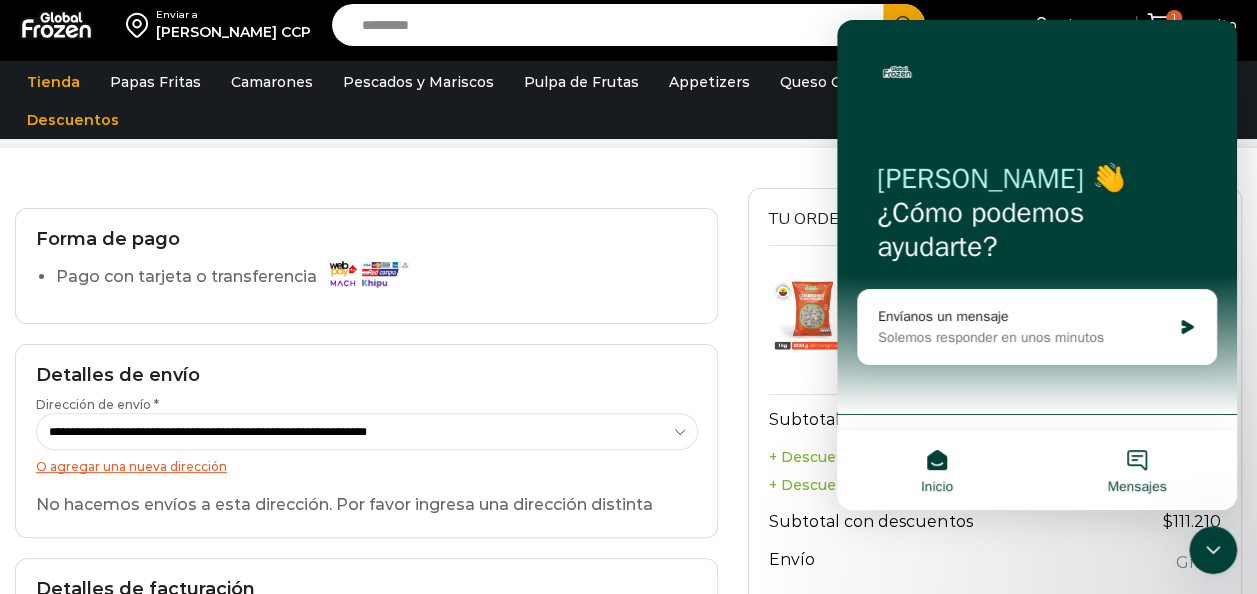 click on "Mensajes" at bounding box center (1137, 470) 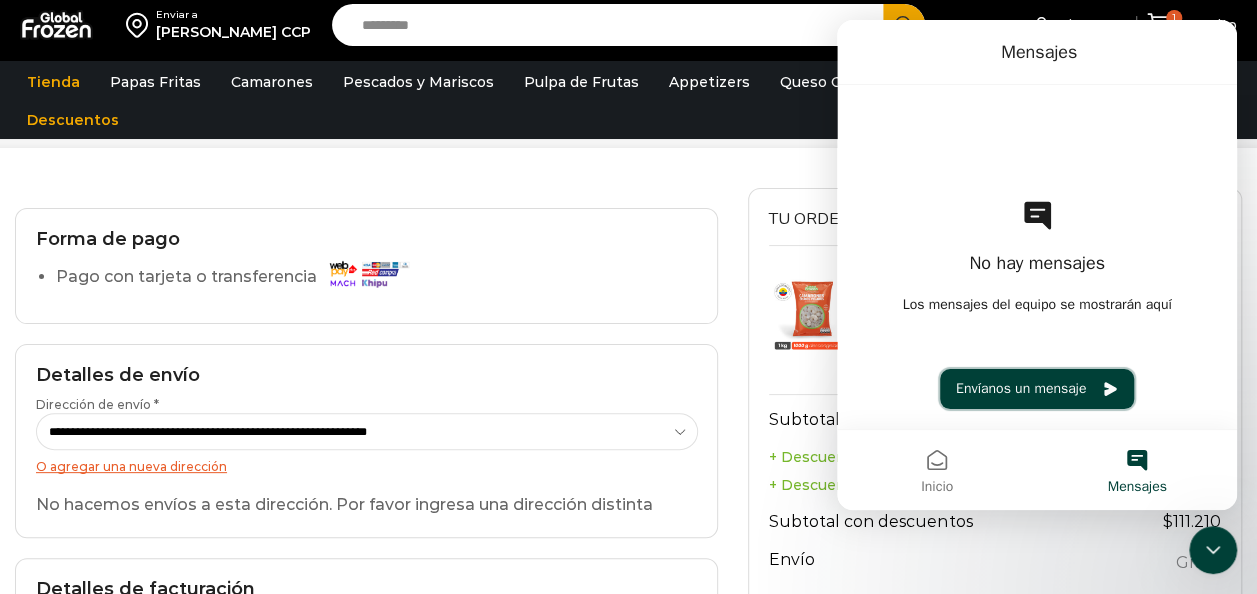 click on "Envíanos un mensaje" at bounding box center [1037, 389] 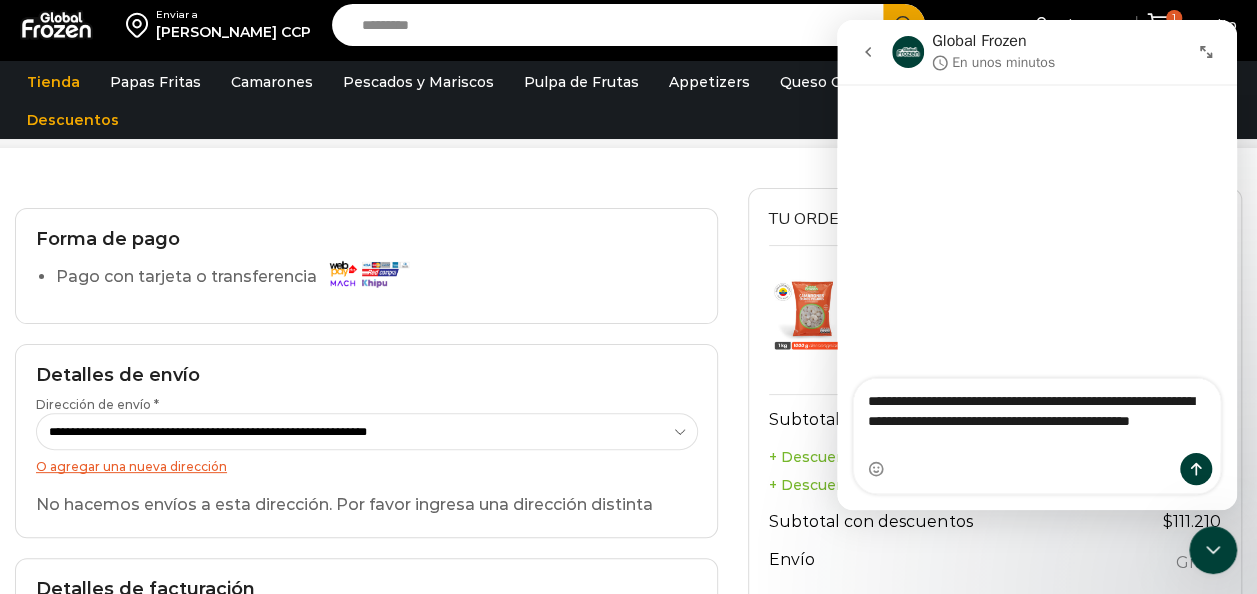 type on "**********" 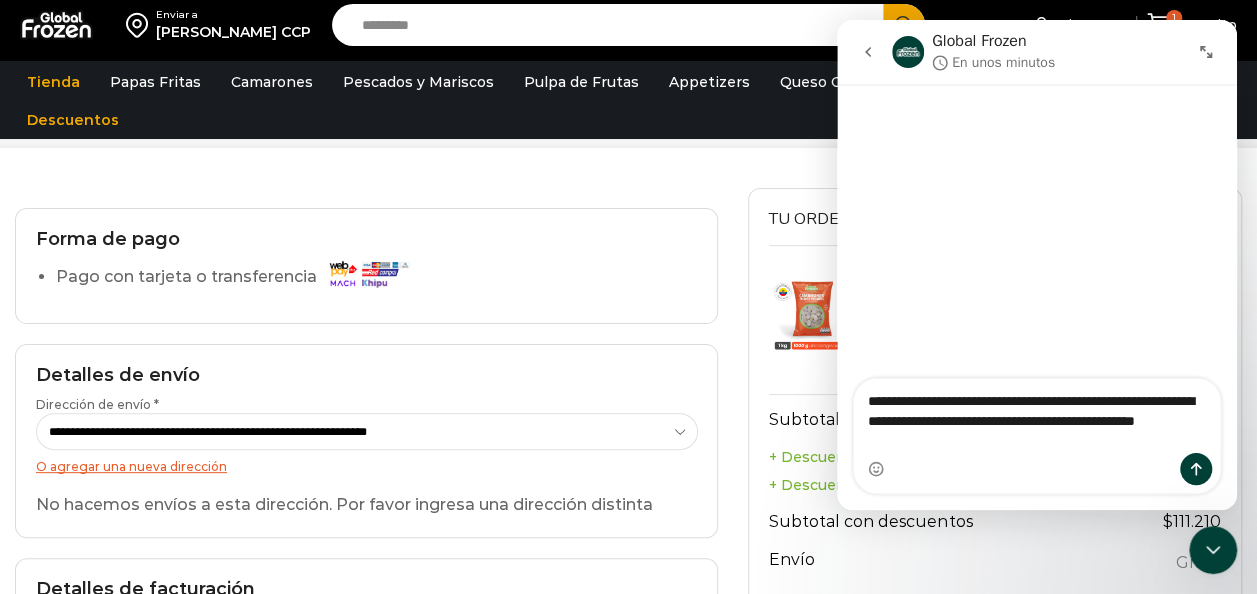 type 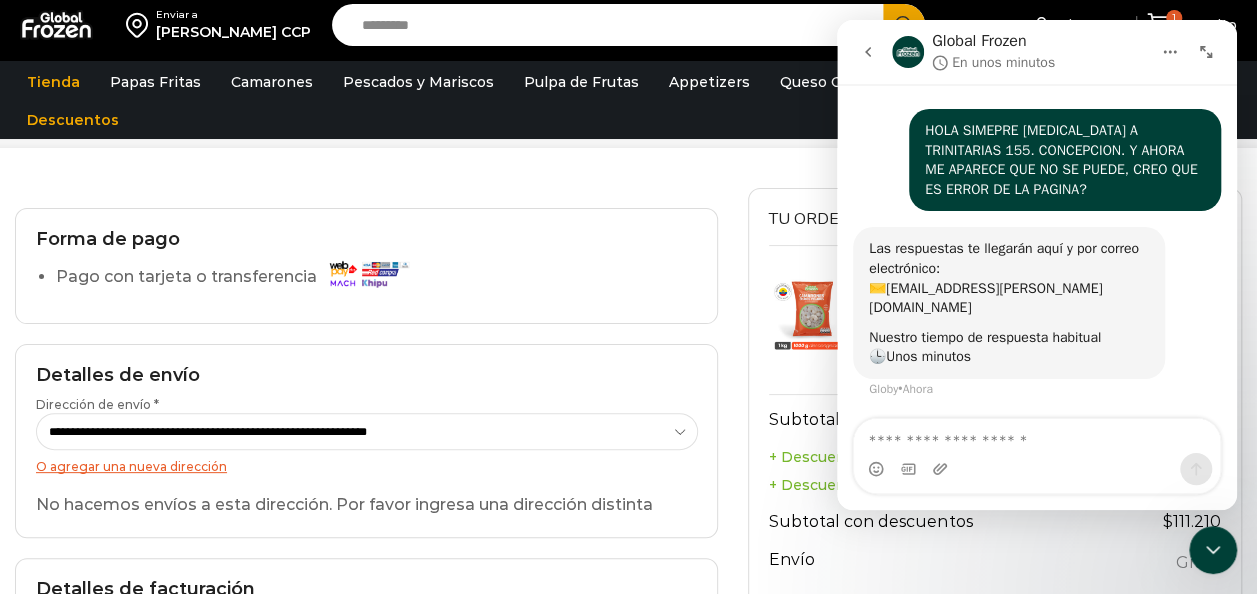 scroll, scrollTop: 37, scrollLeft: 0, axis: vertical 